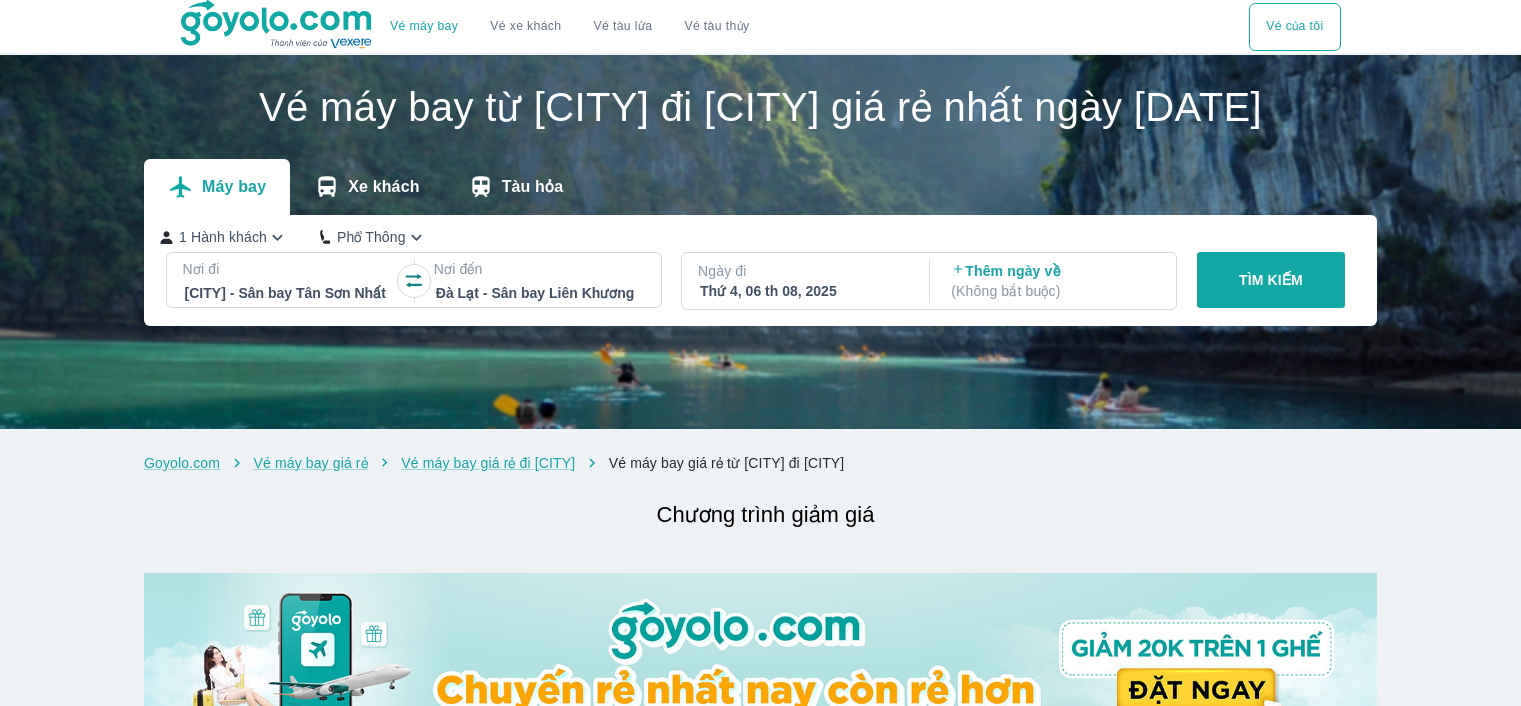 scroll, scrollTop: 0, scrollLeft: 0, axis: both 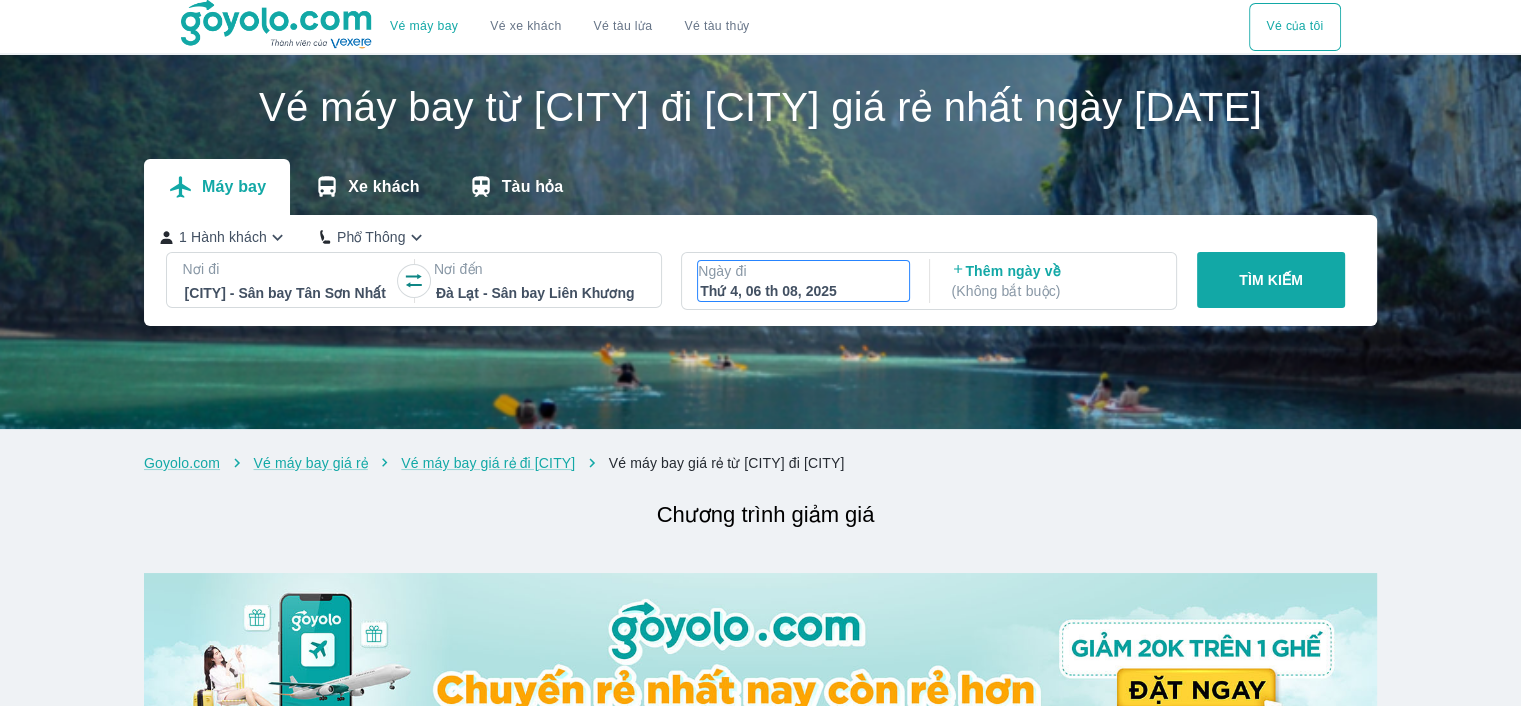 click on "Thứ 4, 06 th 08, 2025" at bounding box center [803, 291] 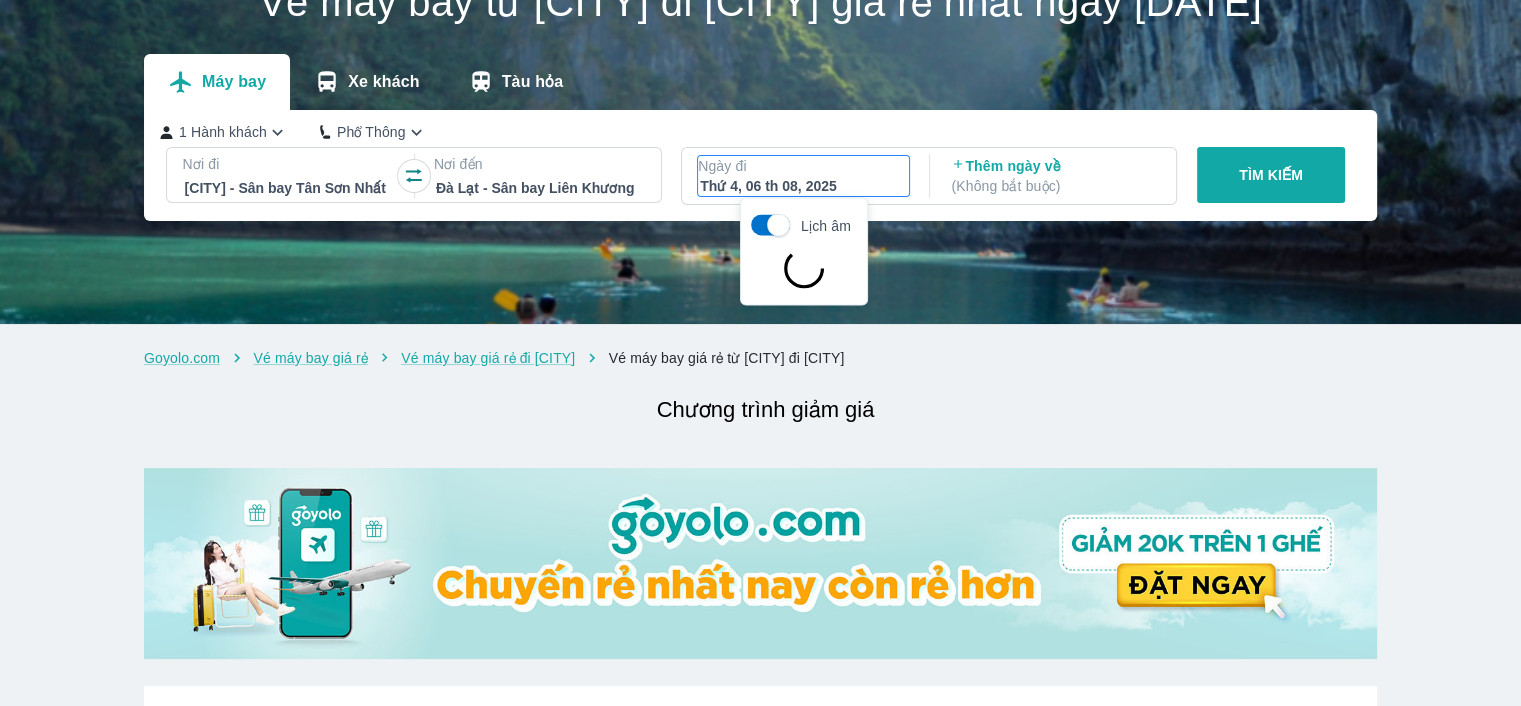 scroll, scrollTop: 115, scrollLeft: 0, axis: vertical 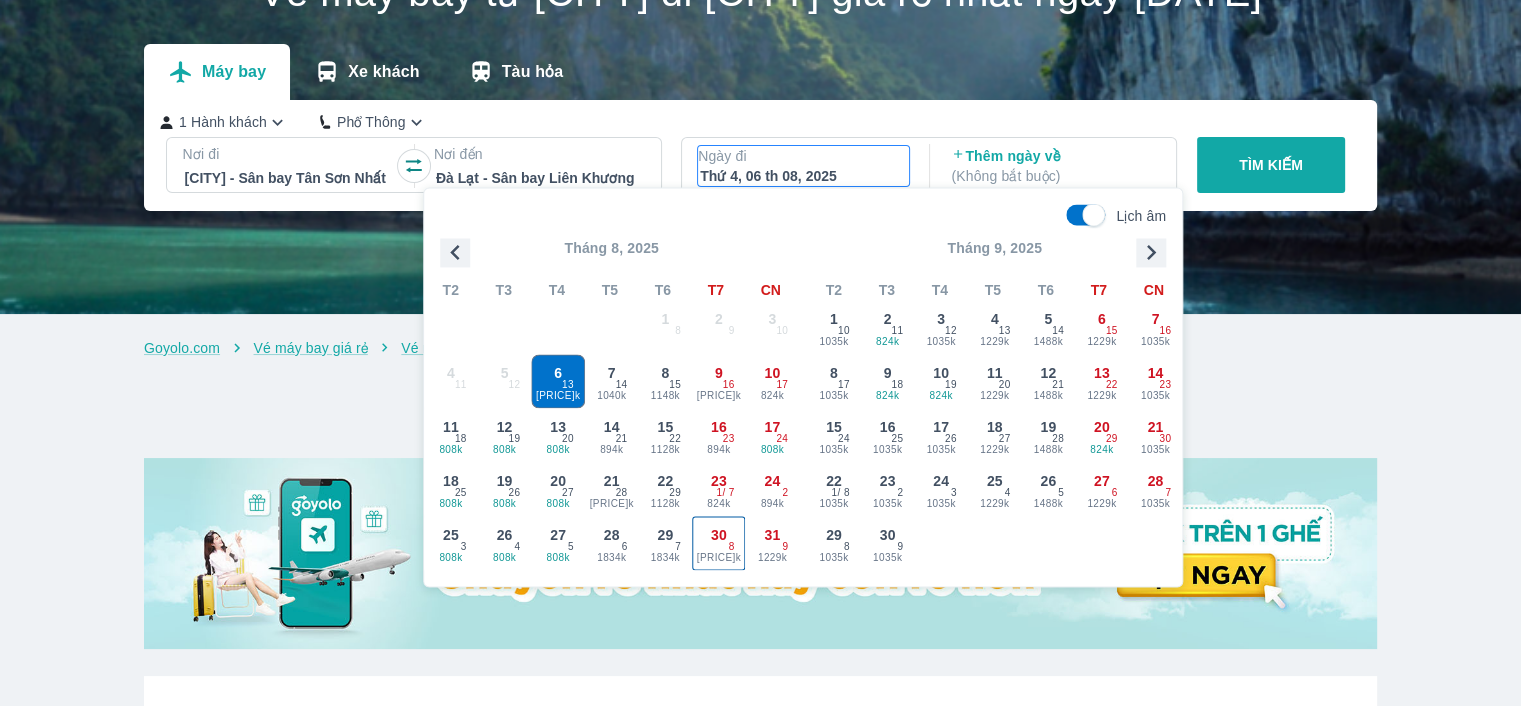 click on "30" at bounding box center (719, 535) 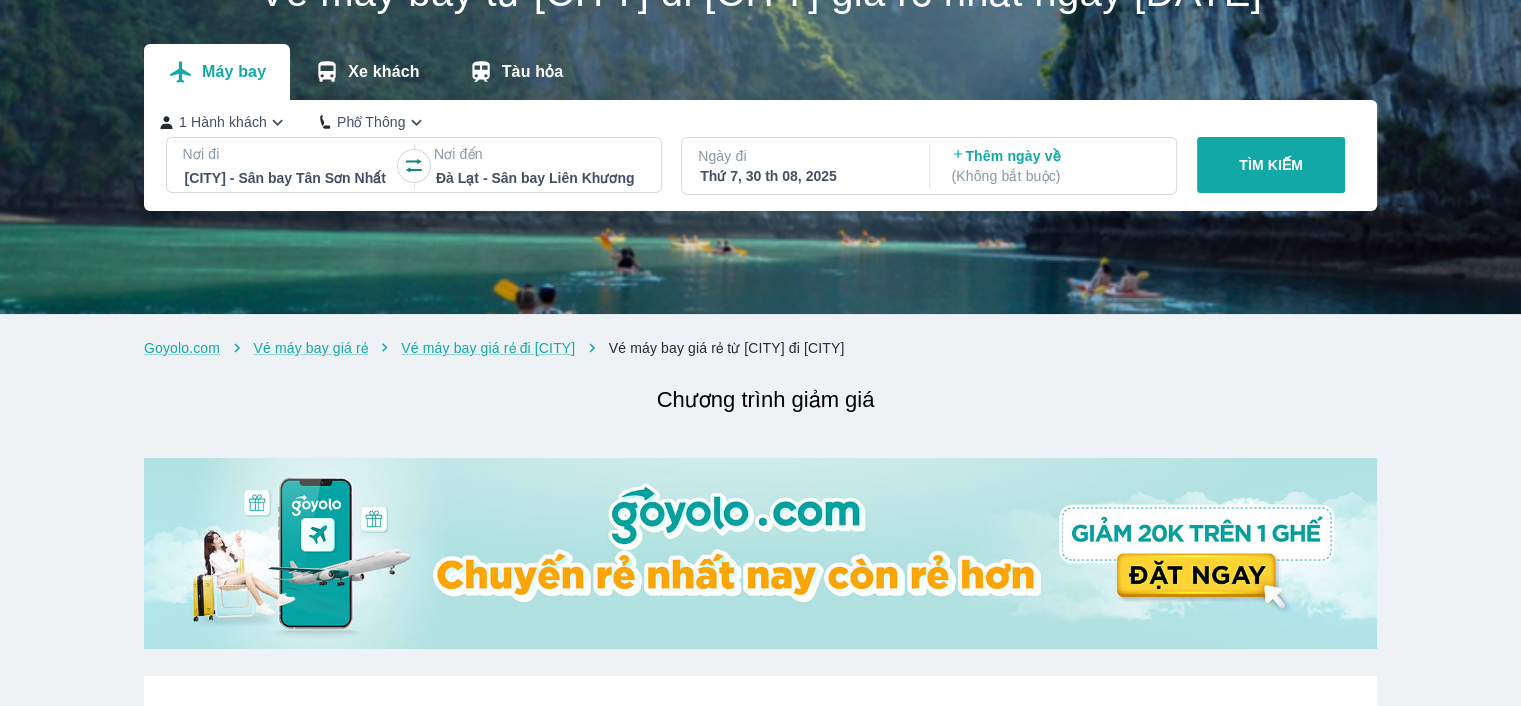click on "TÌM KIẾM" at bounding box center (1271, 165) 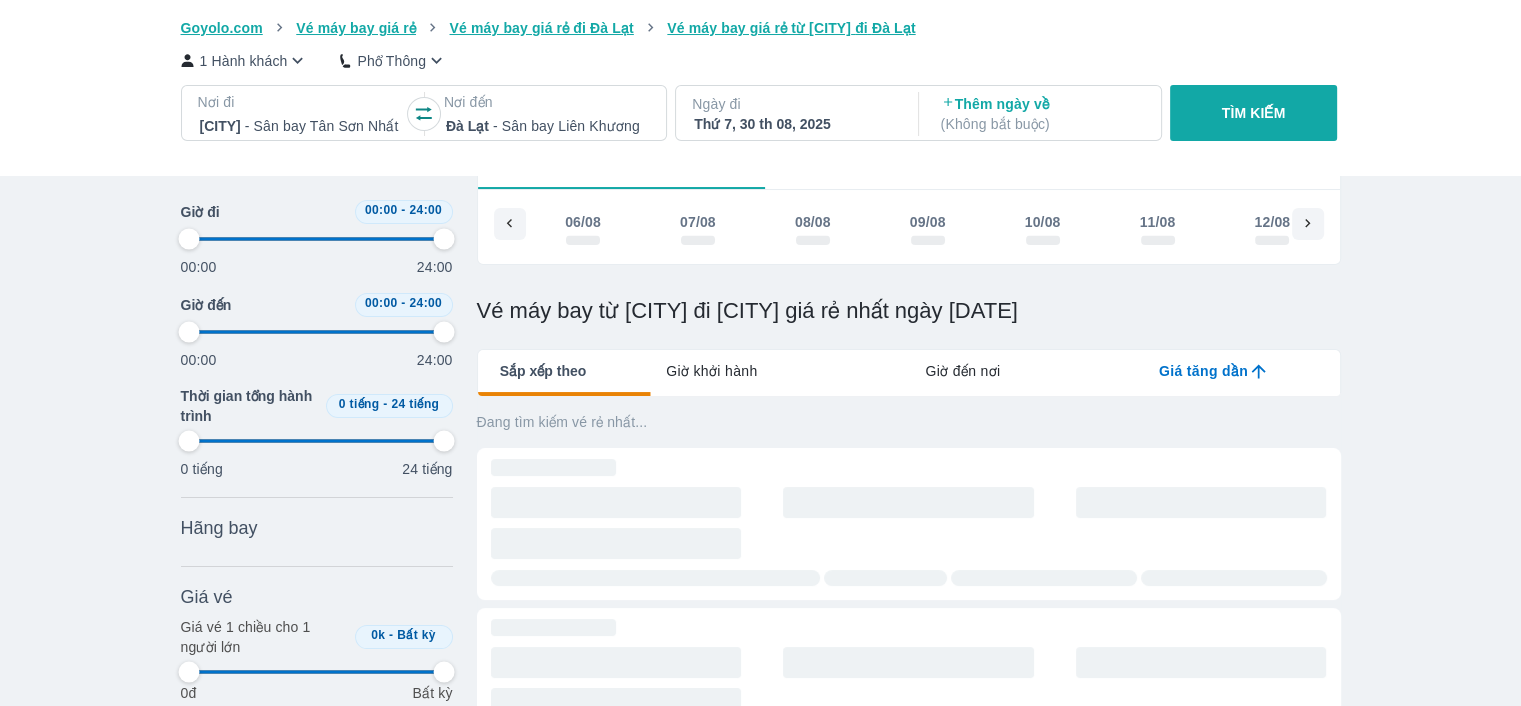 scroll, scrollTop: 0, scrollLeft: 0, axis: both 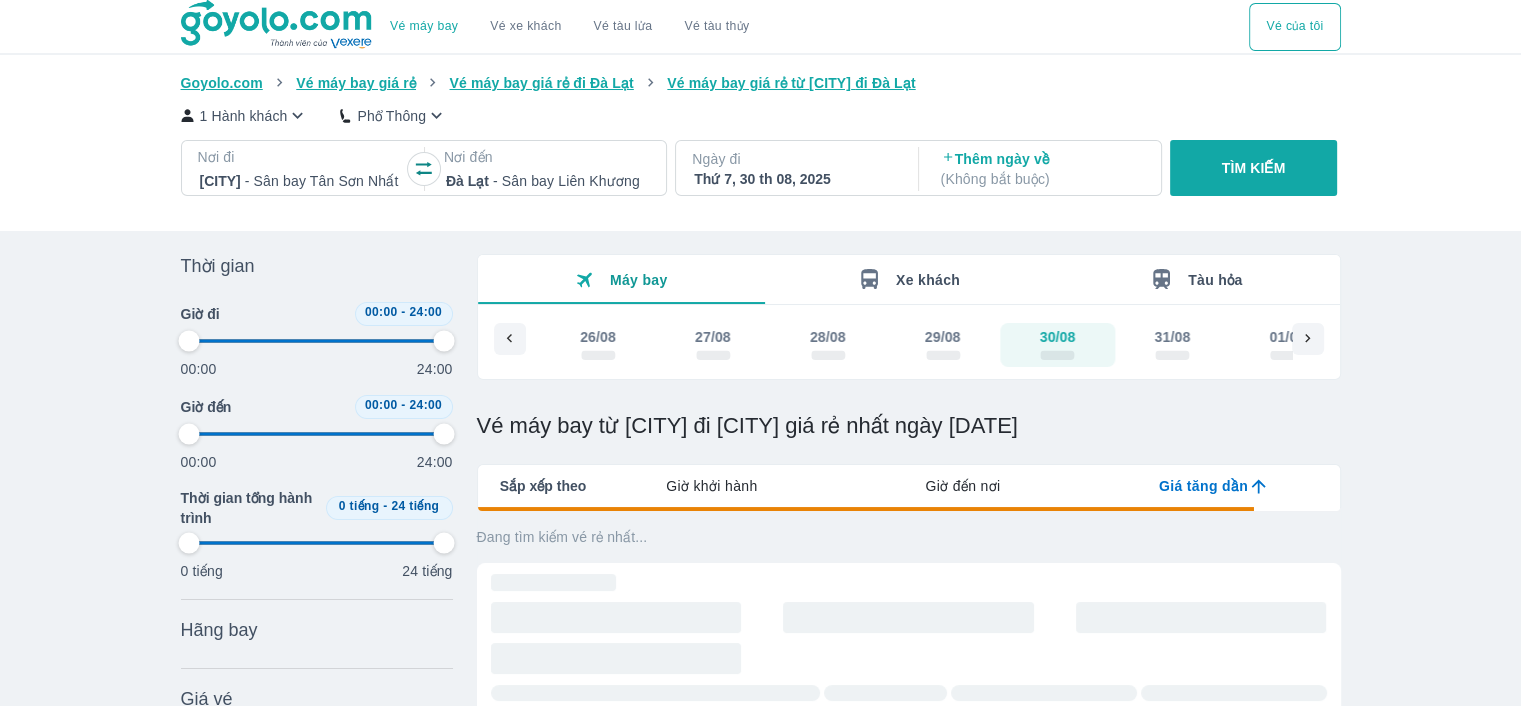 type on "97.9166666666667" 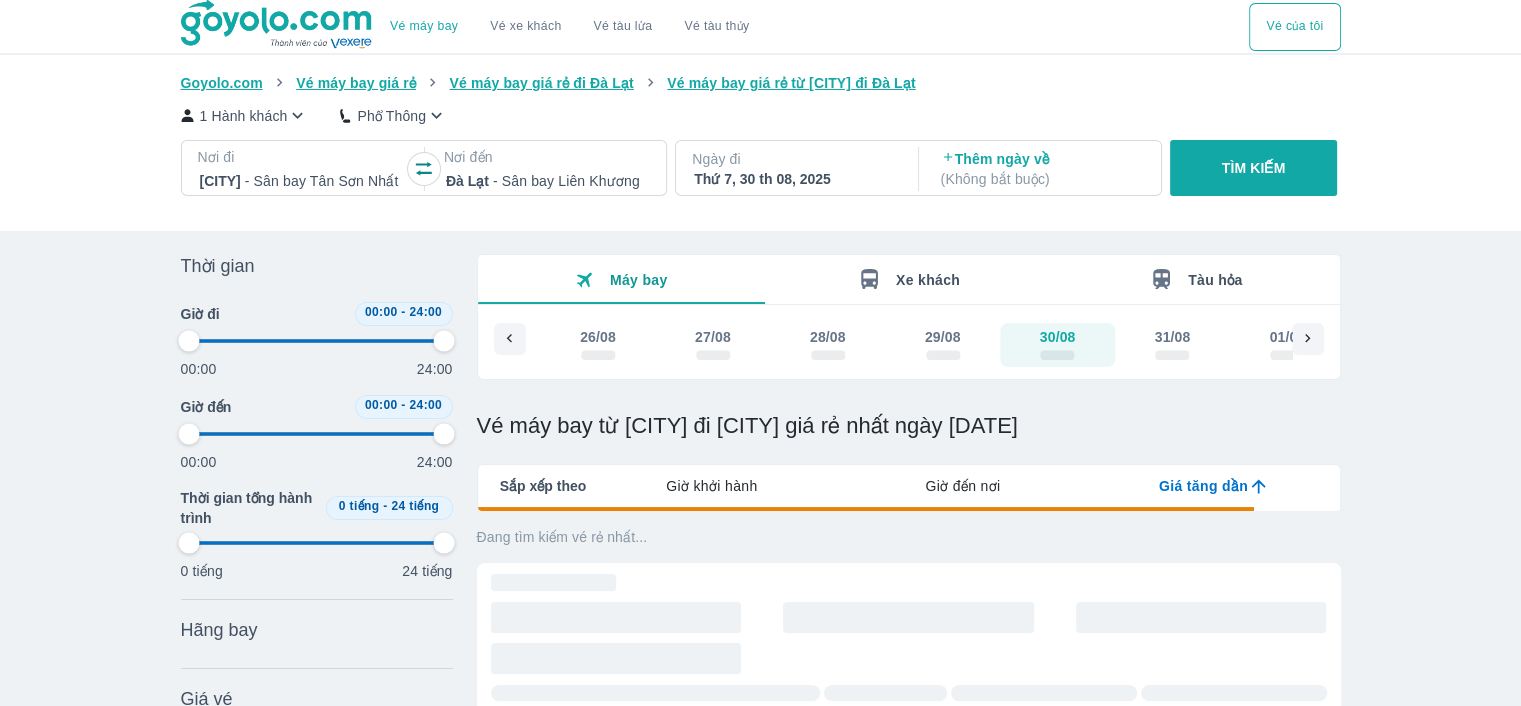type on "97.9166666666667" 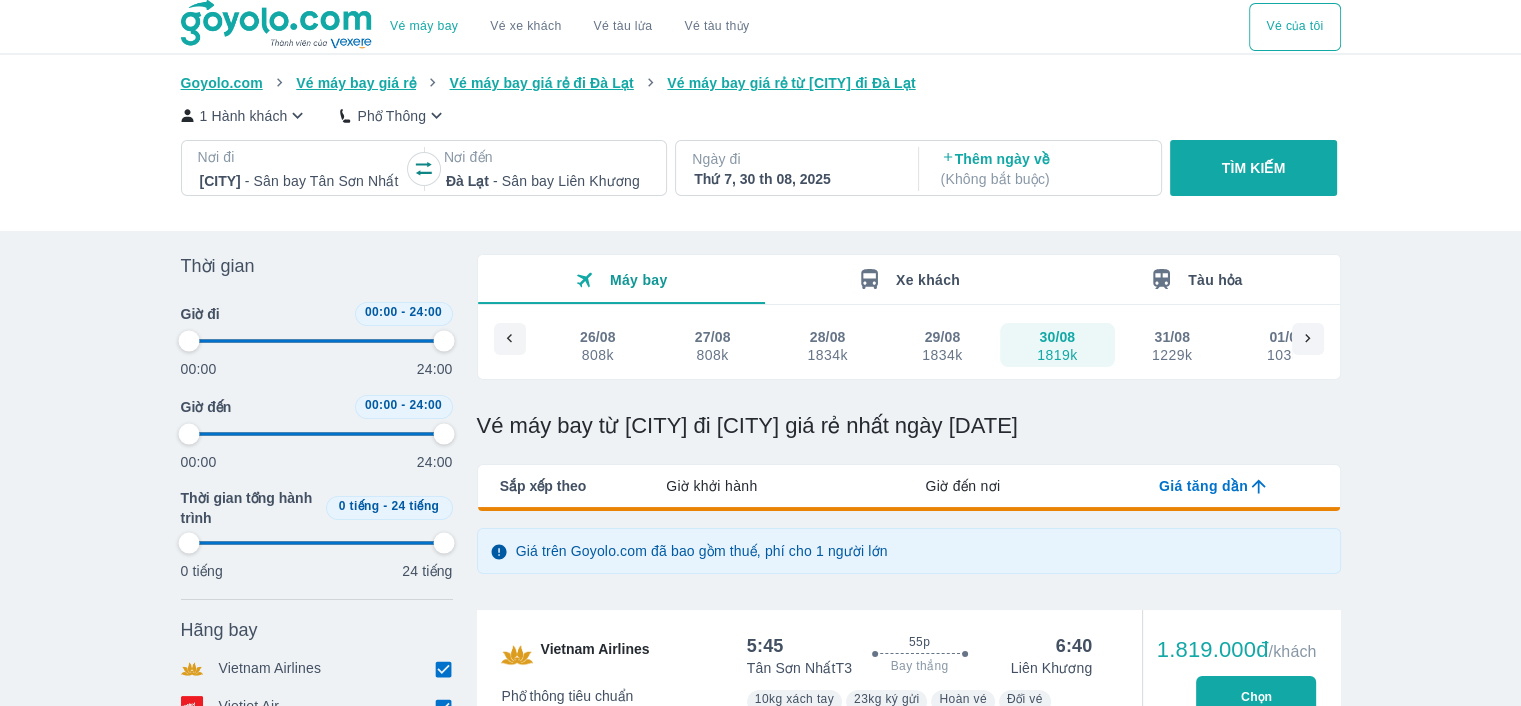 type on "97.9166666666667" 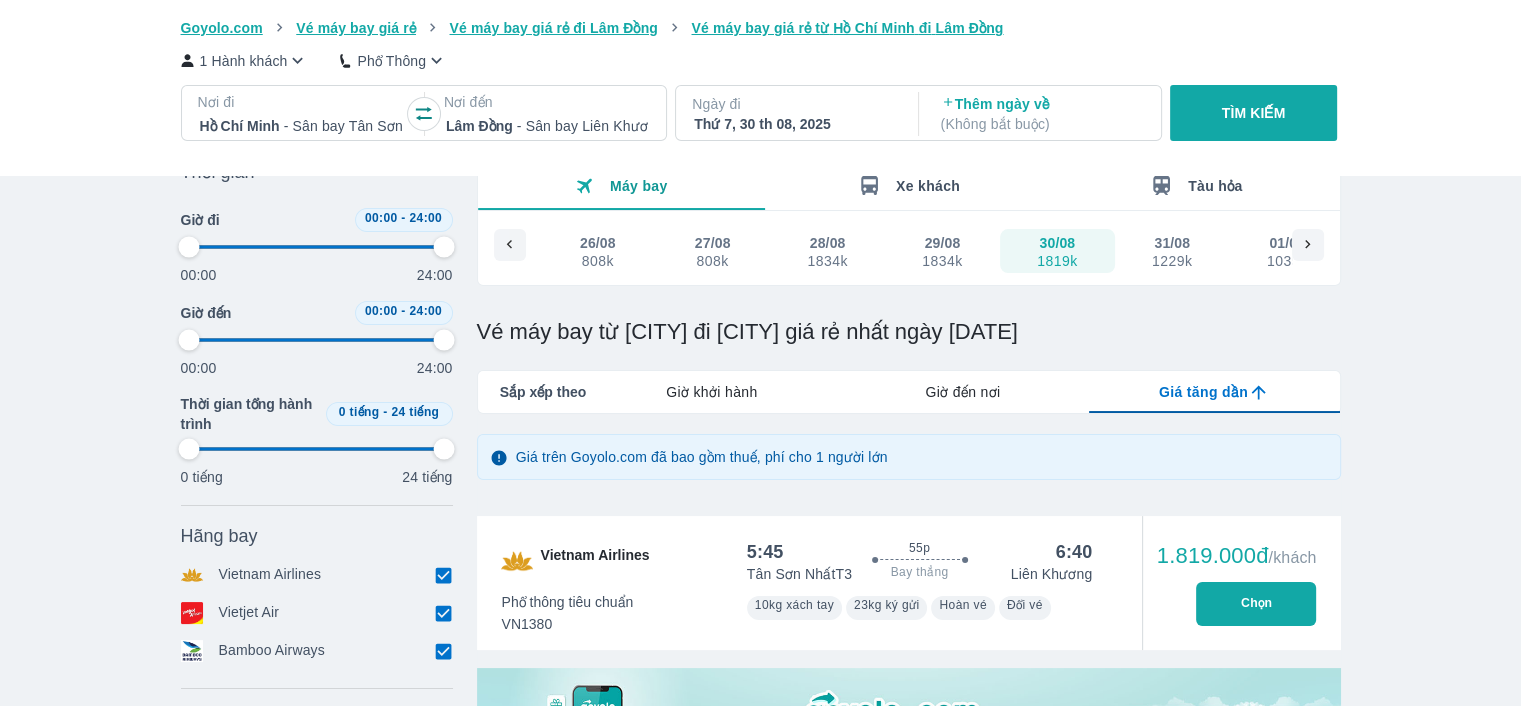 type on "97.9166666666667" 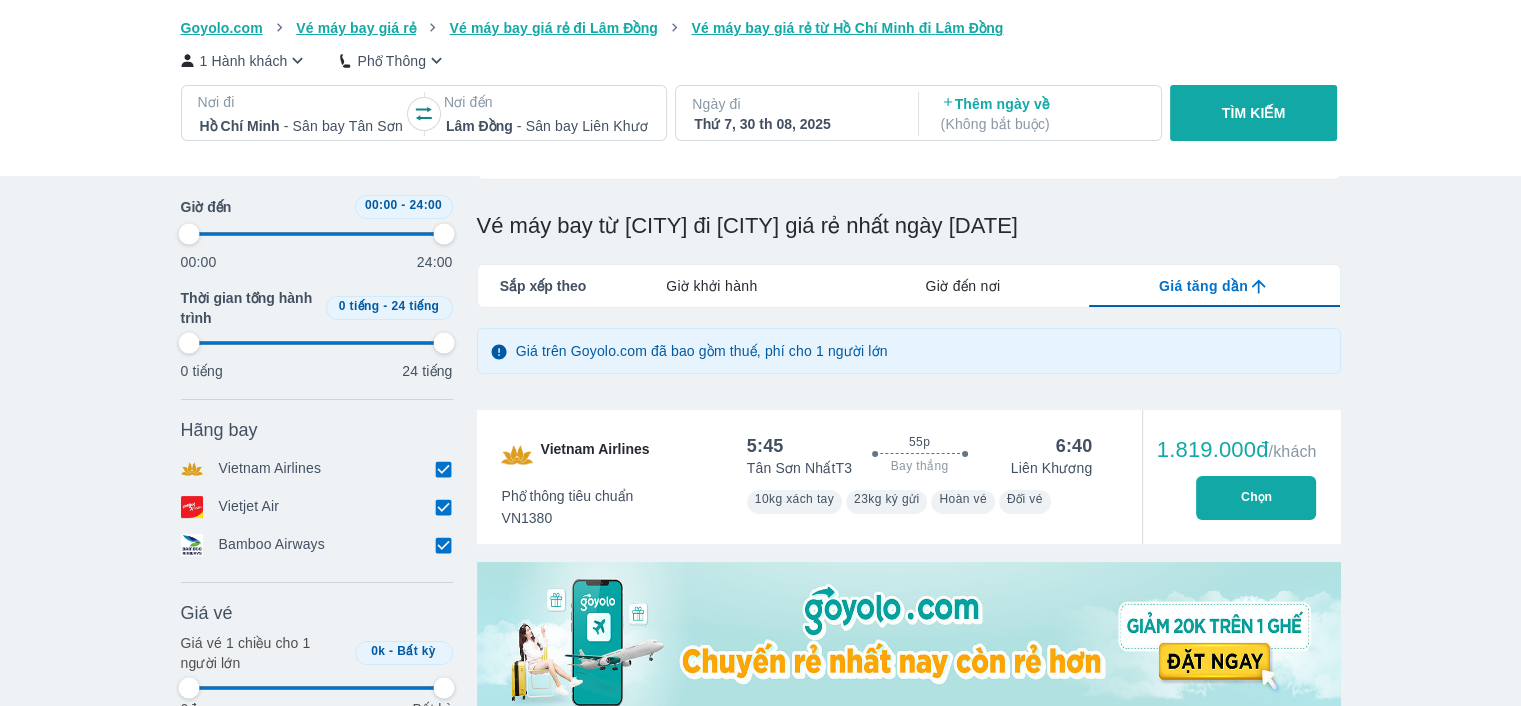 type on "97.9166666666667" 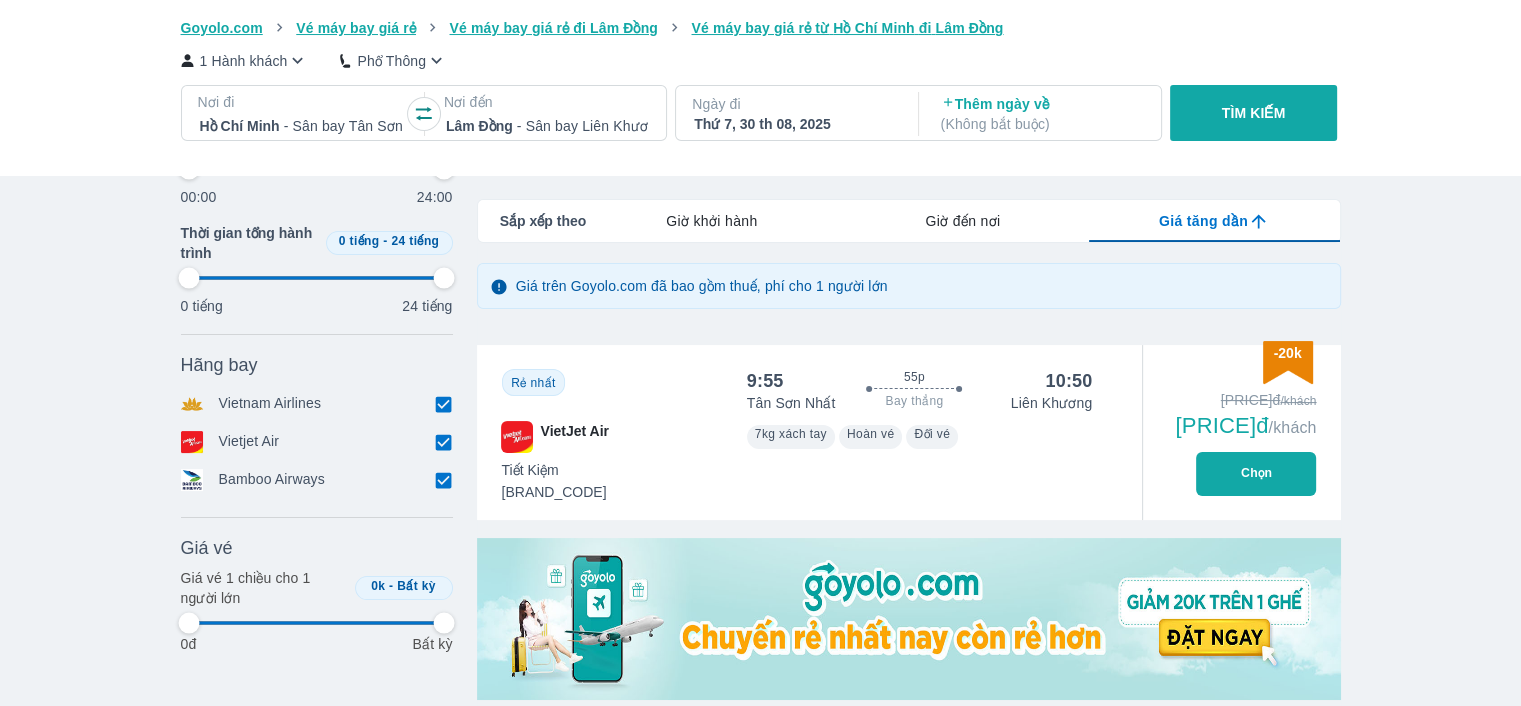 scroll, scrollTop: 300, scrollLeft: 0, axis: vertical 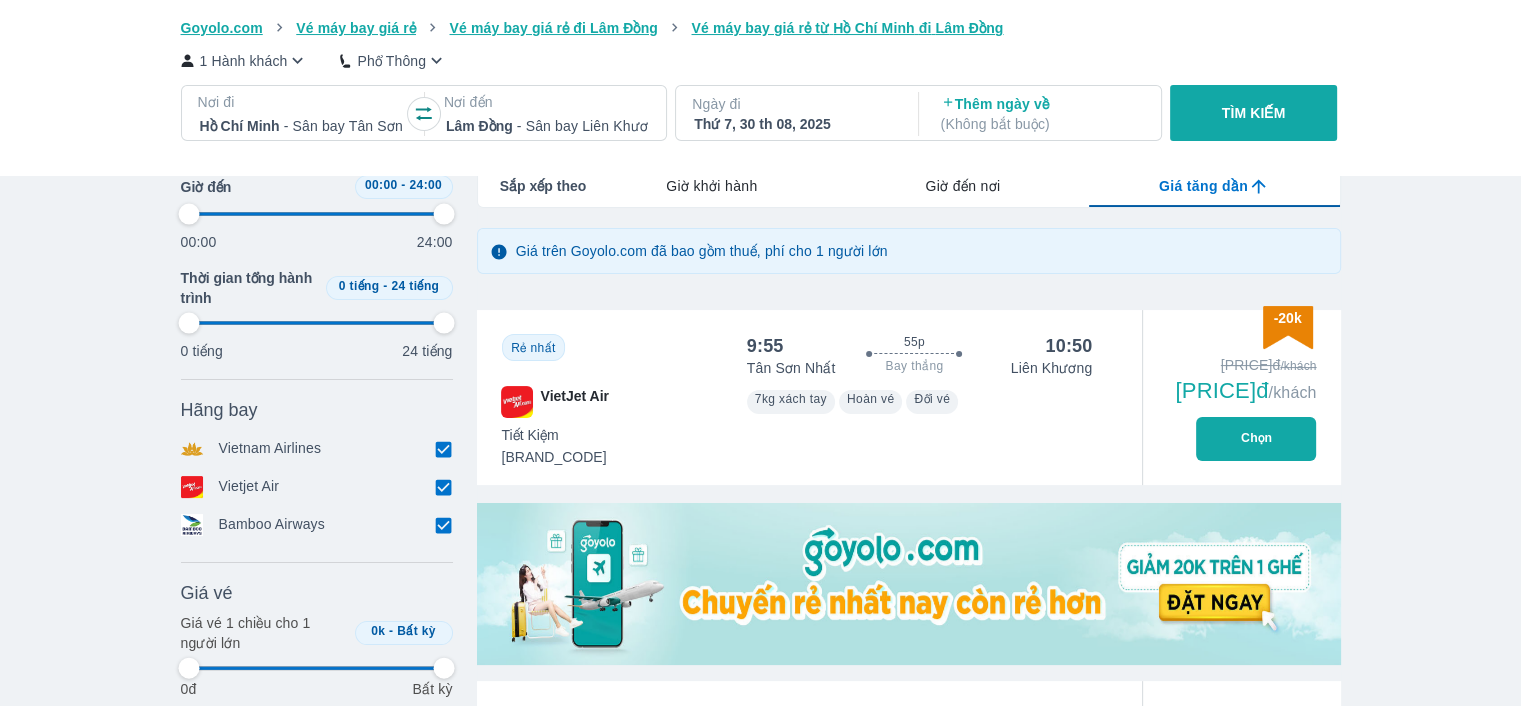 type on "97.9166666666667" 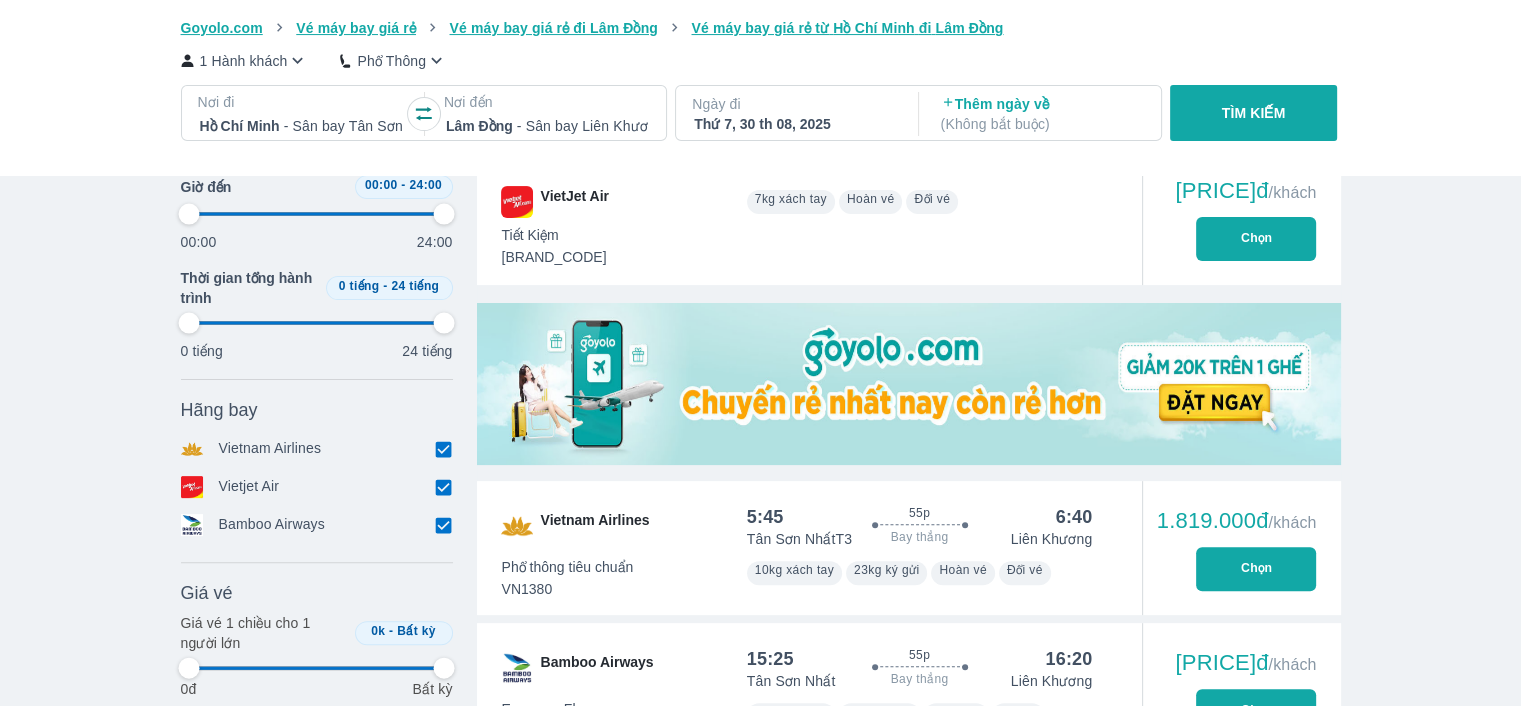 type on "97.9166666666667" 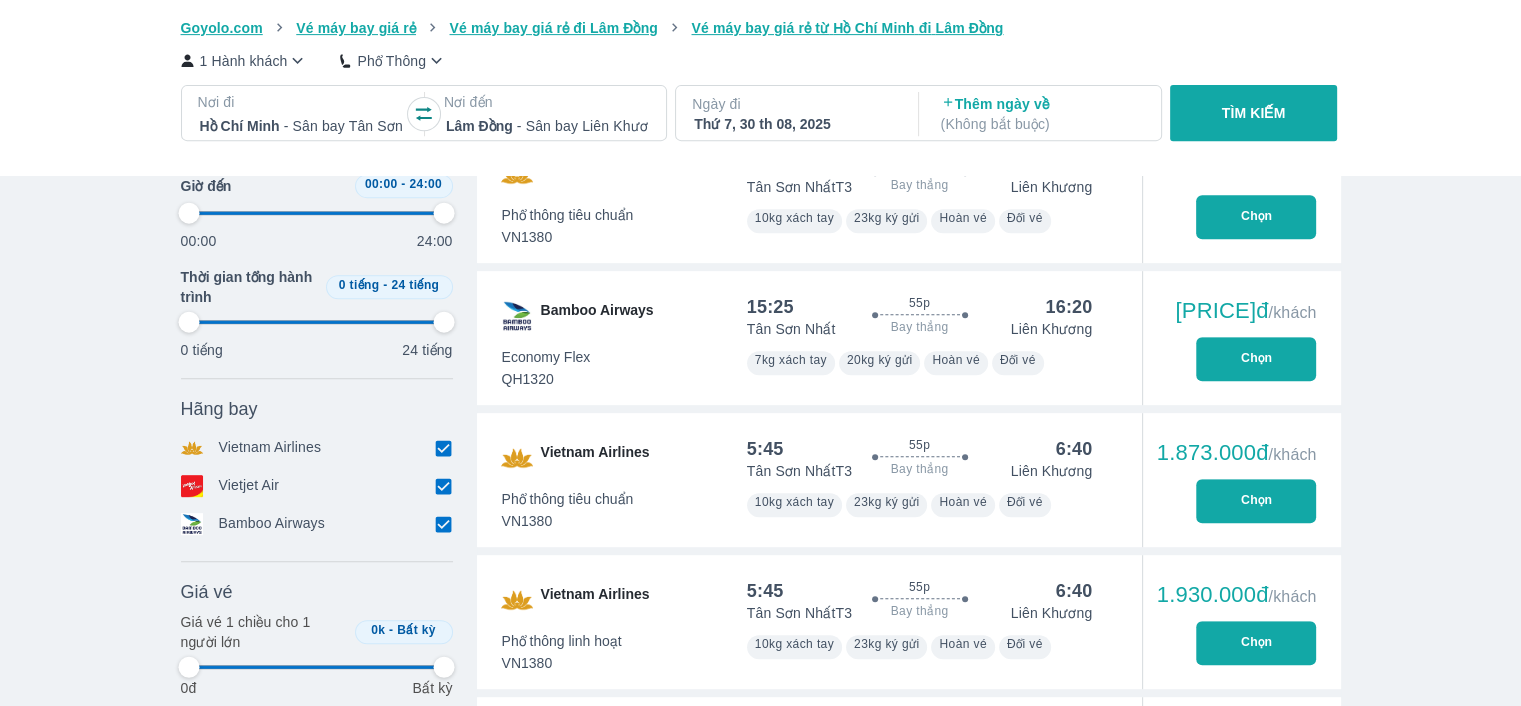 scroll, scrollTop: 1000, scrollLeft: 0, axis: vertical 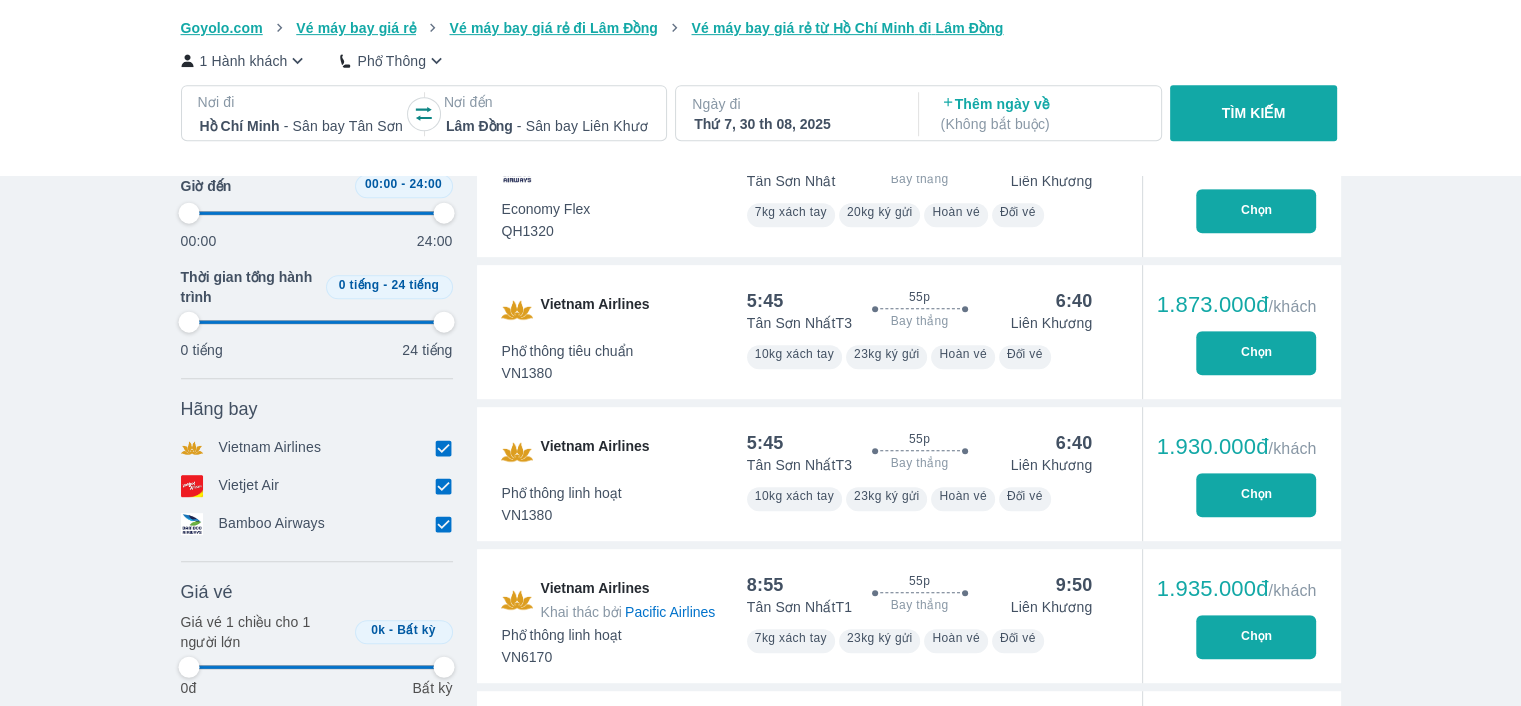 type on "97.9166666666667" 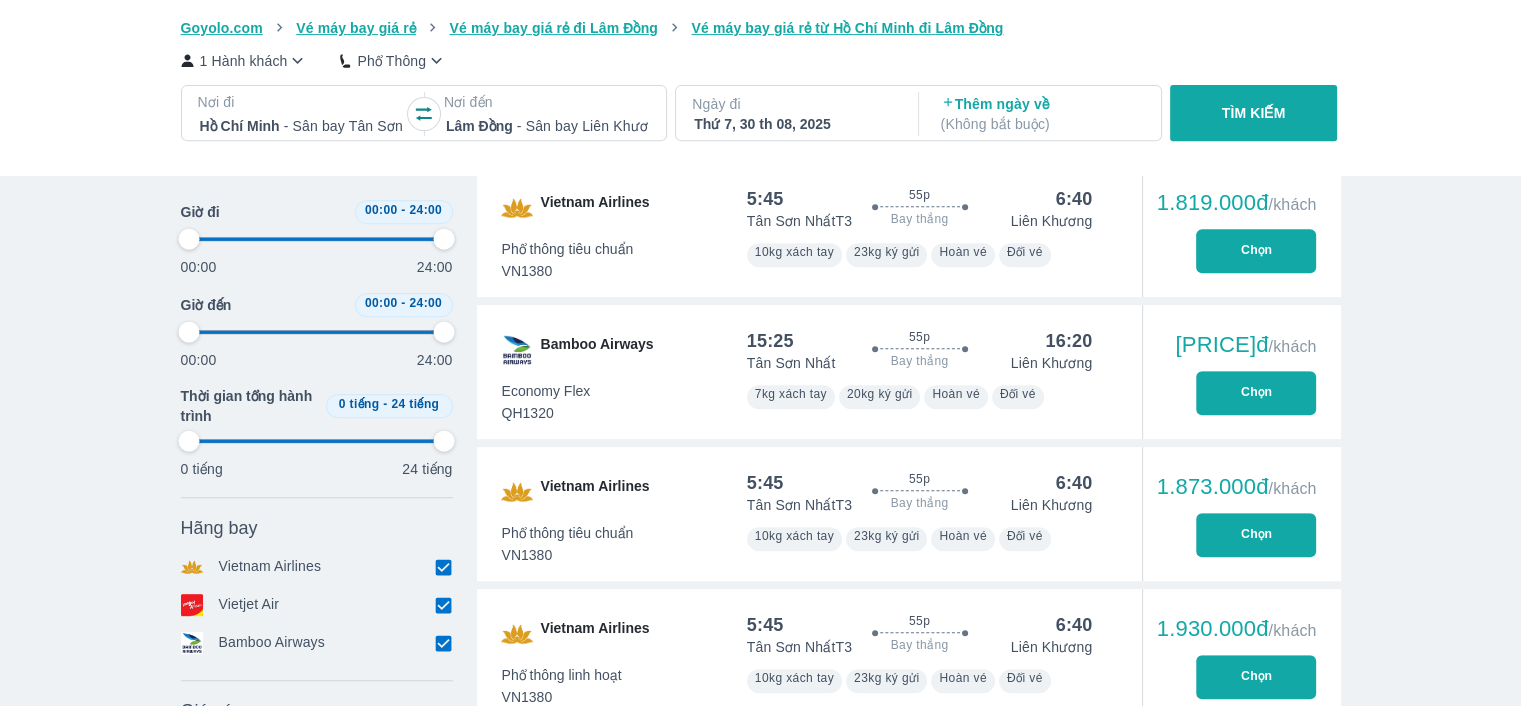 scroll, scrollTop: 800, scrollLeft: 0, axis: vertical 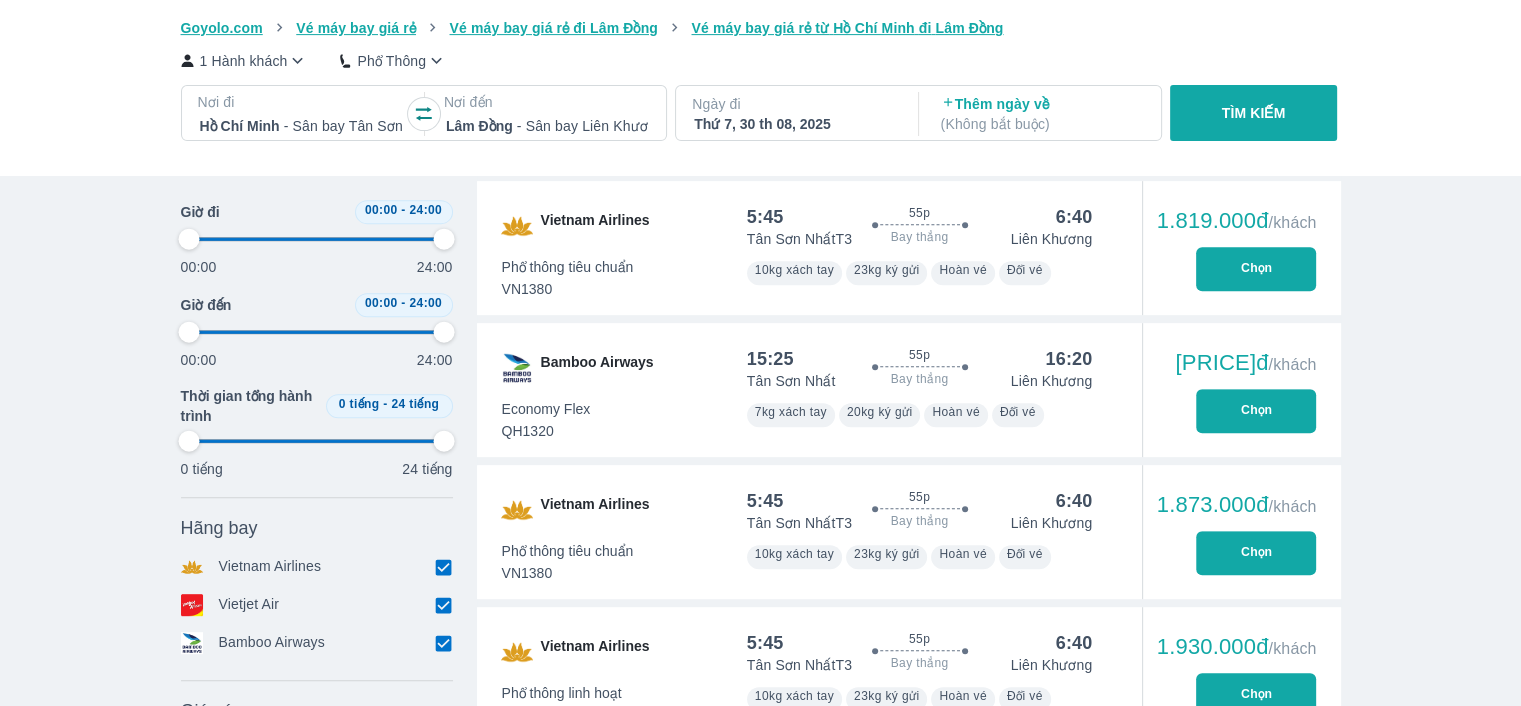 type on "97.9166666666667" 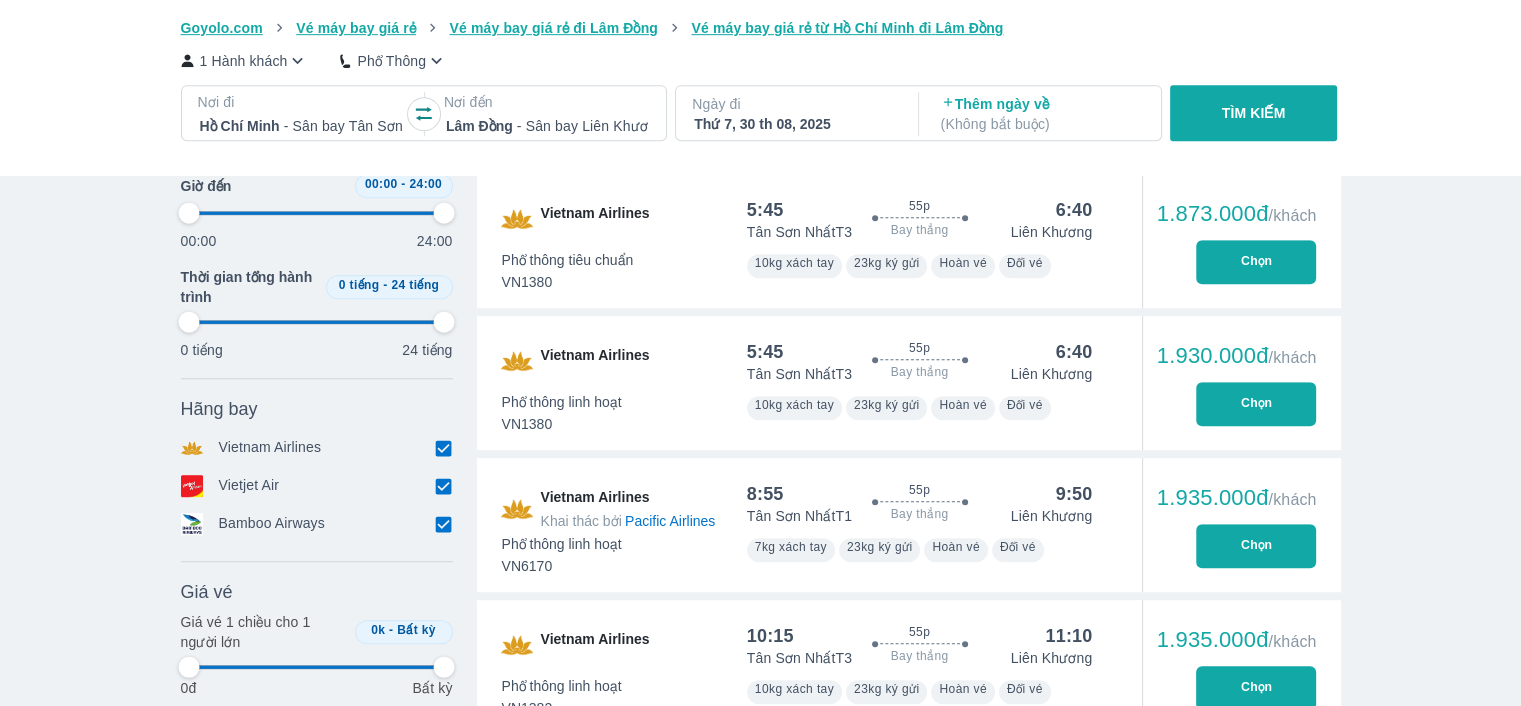 type on "97.9166666666667" 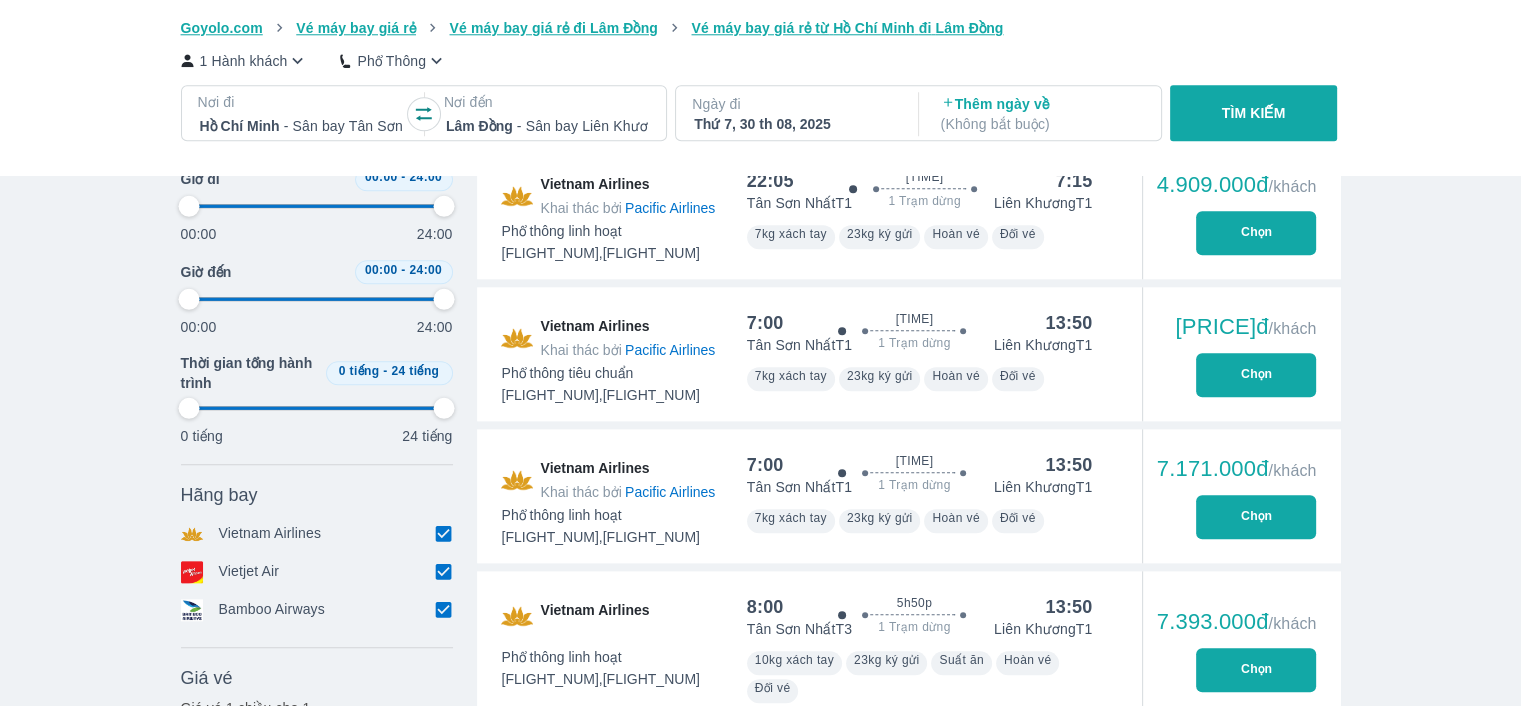 type on "97.9166666666667" 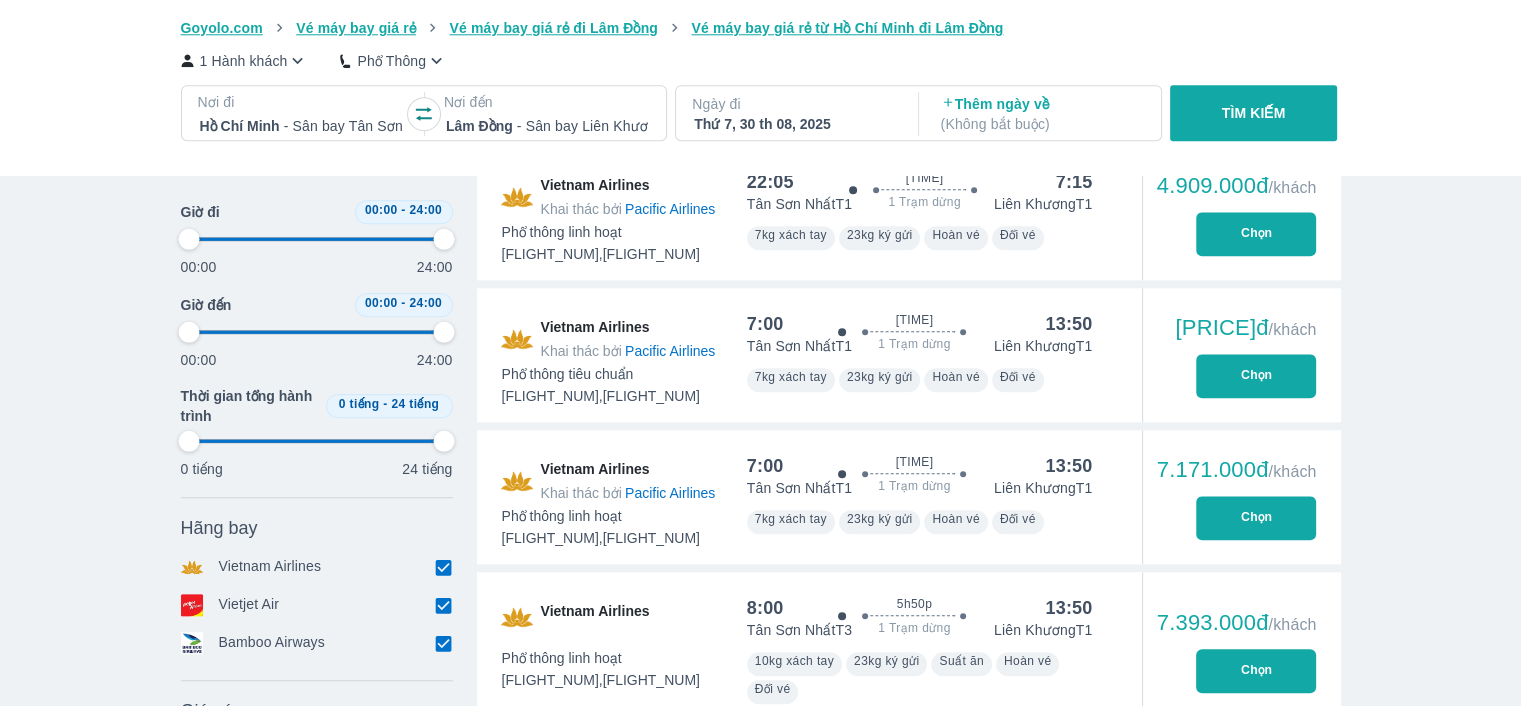 scroll, scrollTop: 2000, scrollLeft: 0, axis: vertical 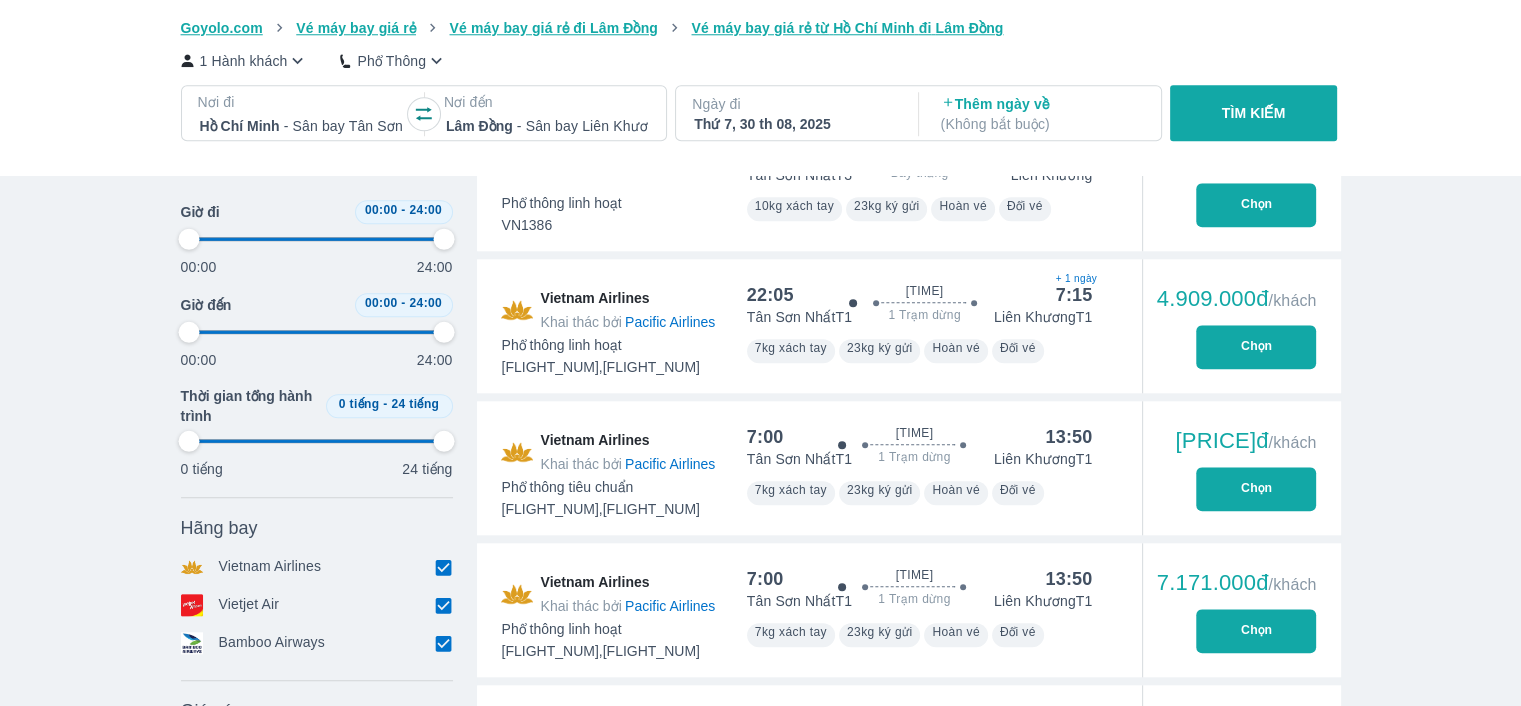 type on "97.9166666666667" 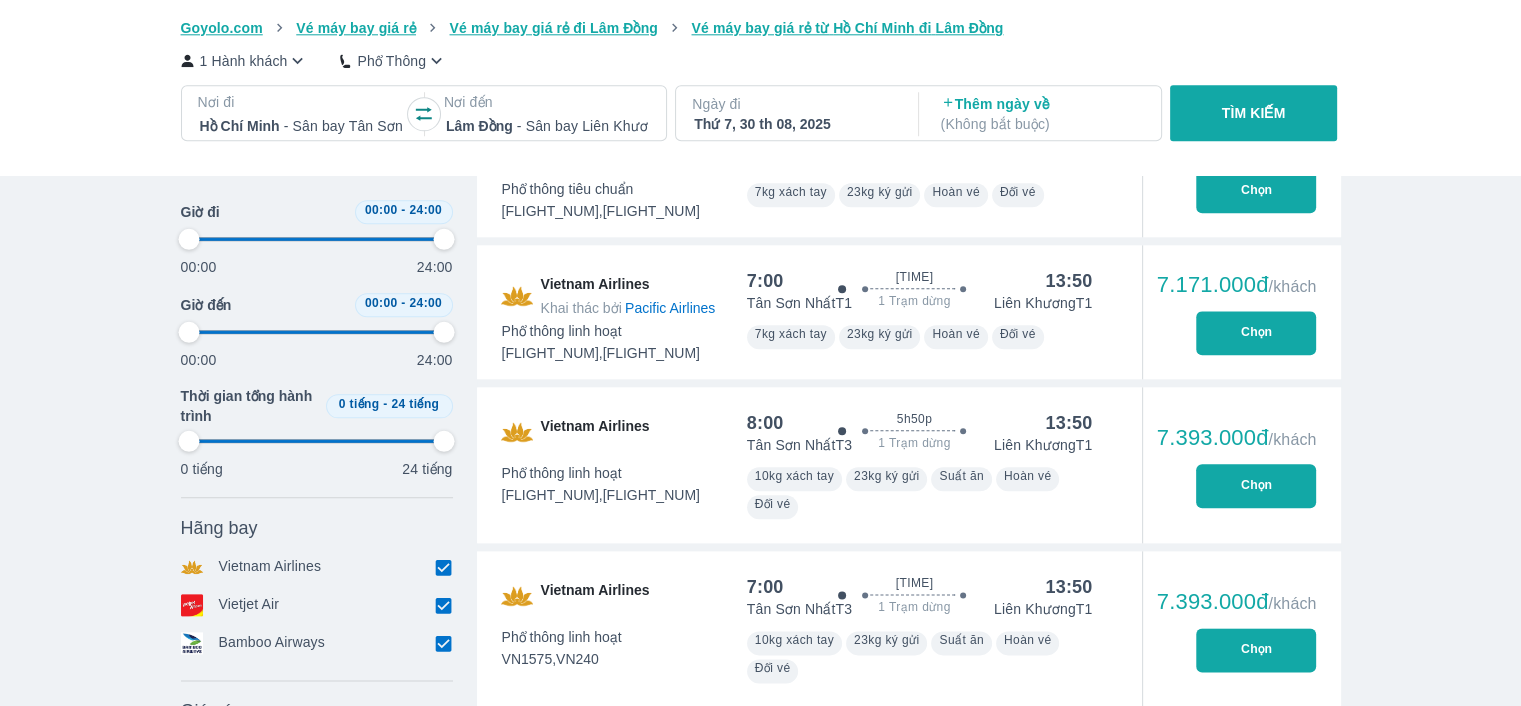 type on "97.9166666666667" 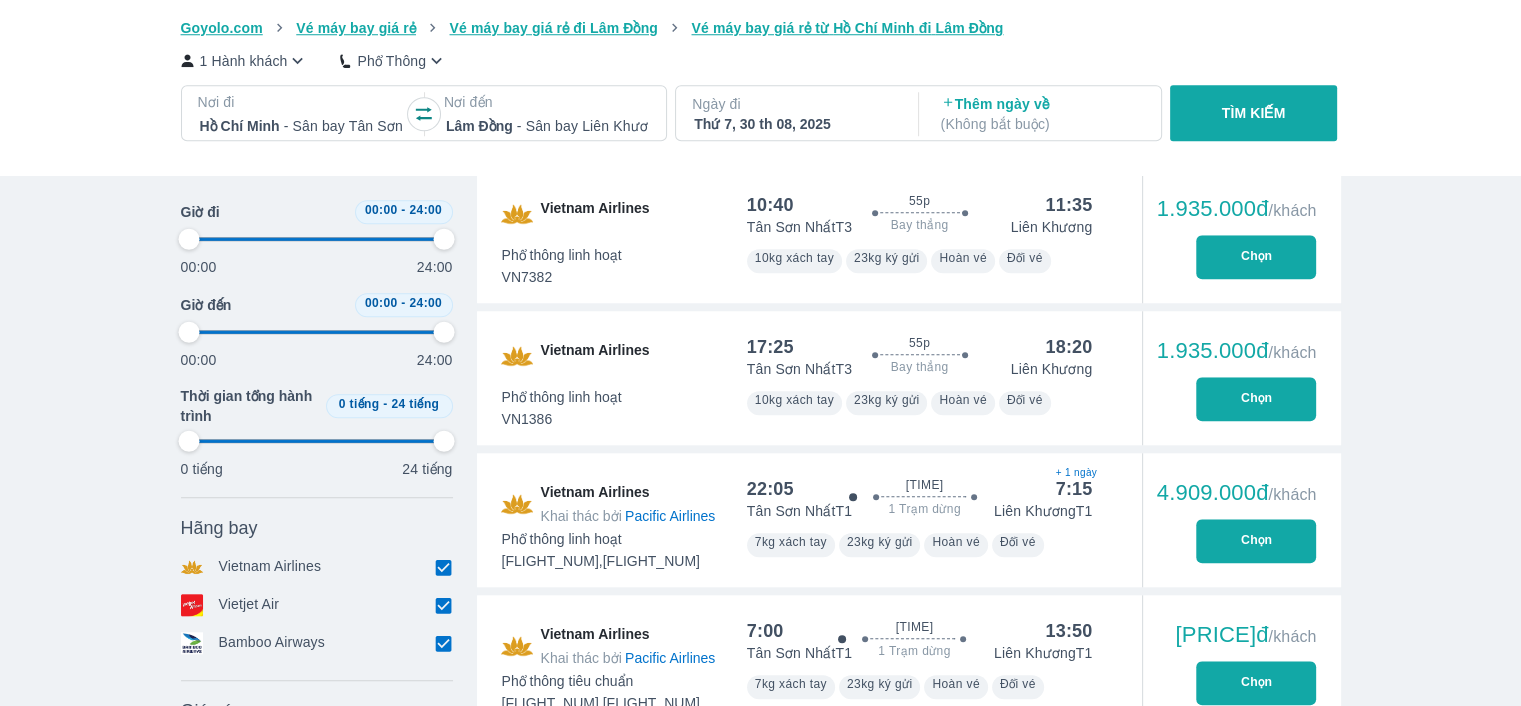 type on "97.9166666666667" 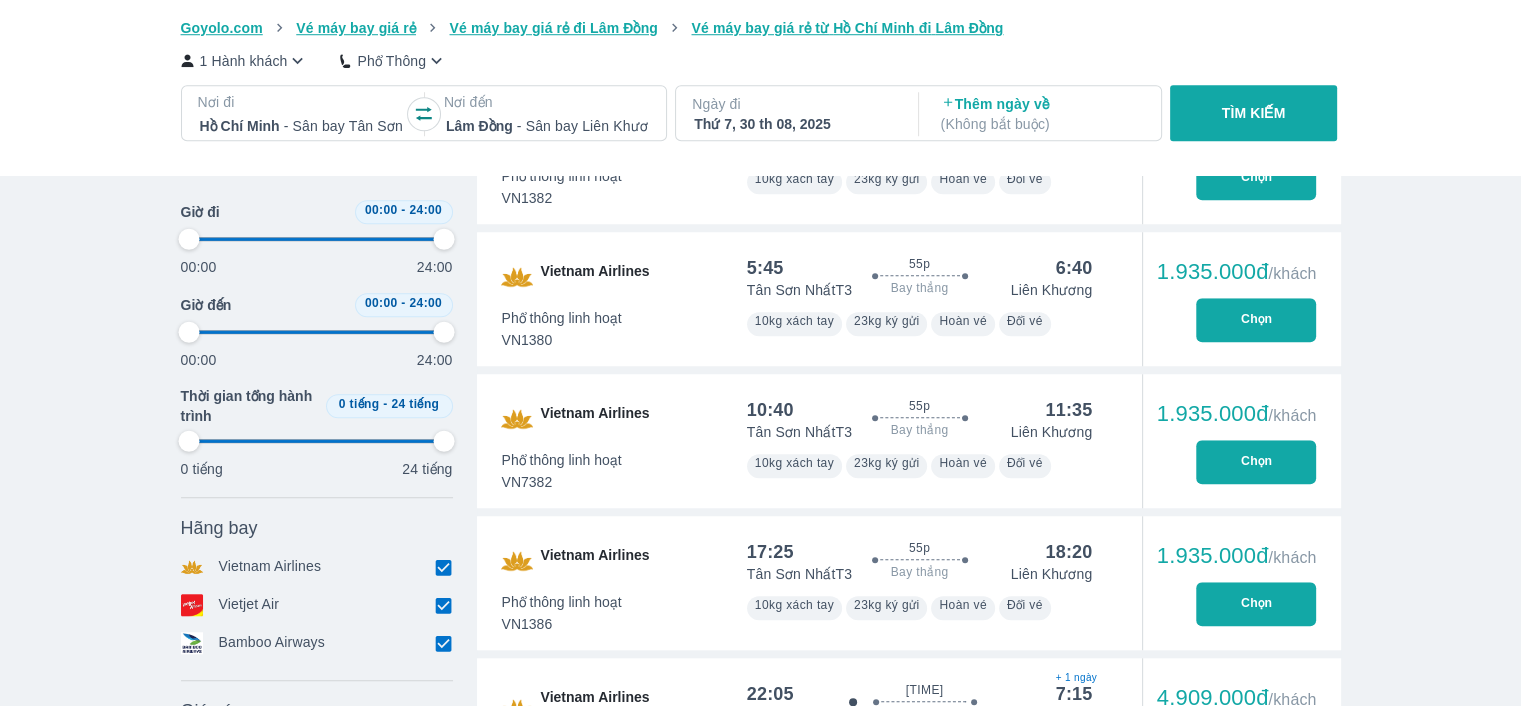 type on "97.9166666666667" 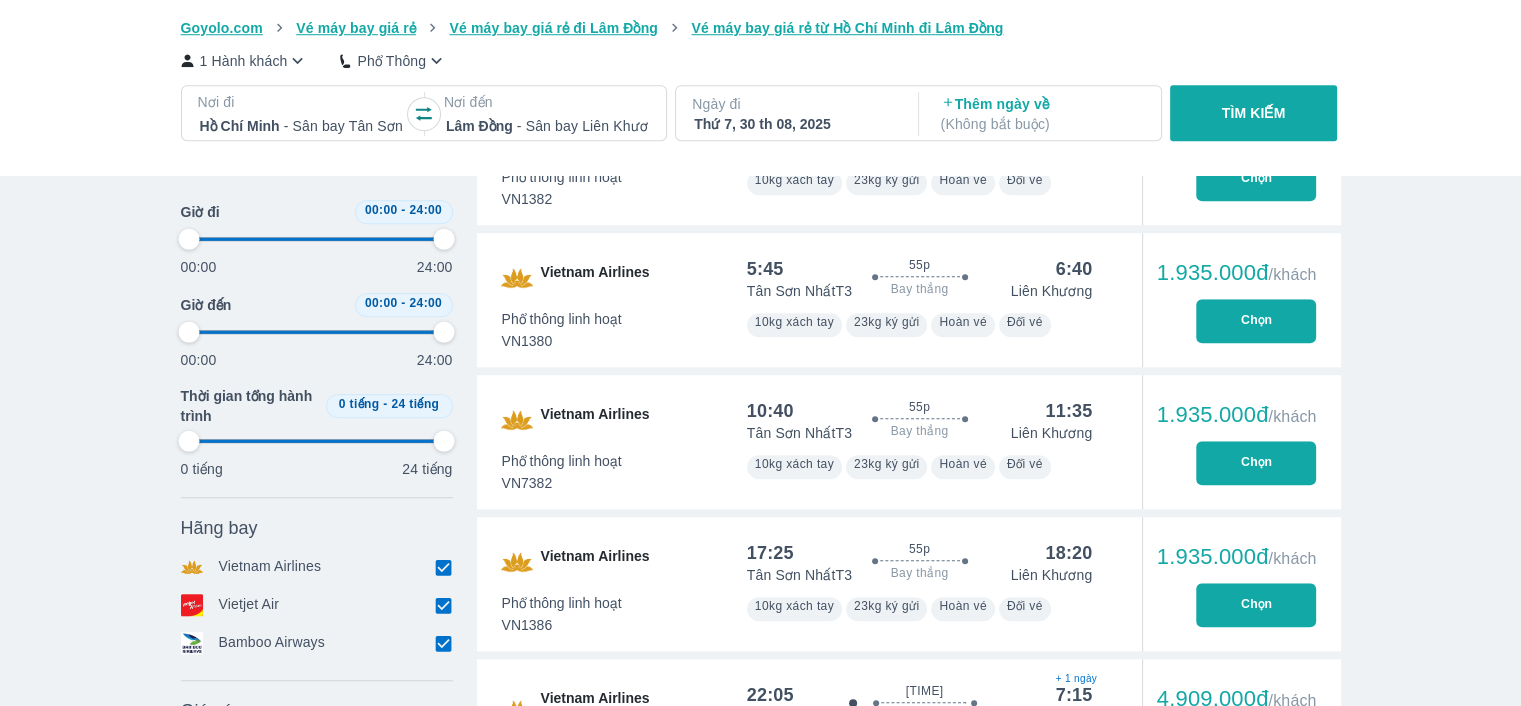 type on "97.9166666666667" 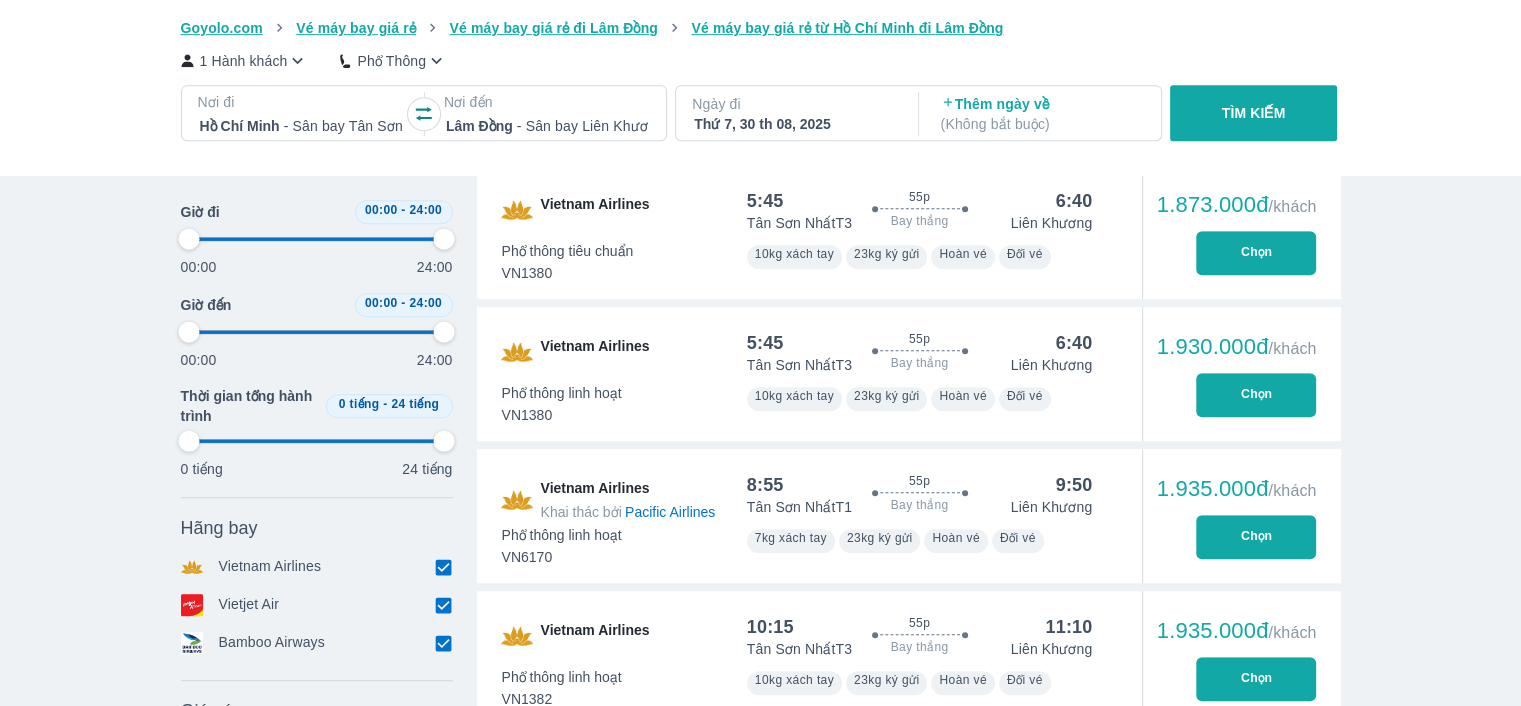 type on "97.9166666666667" 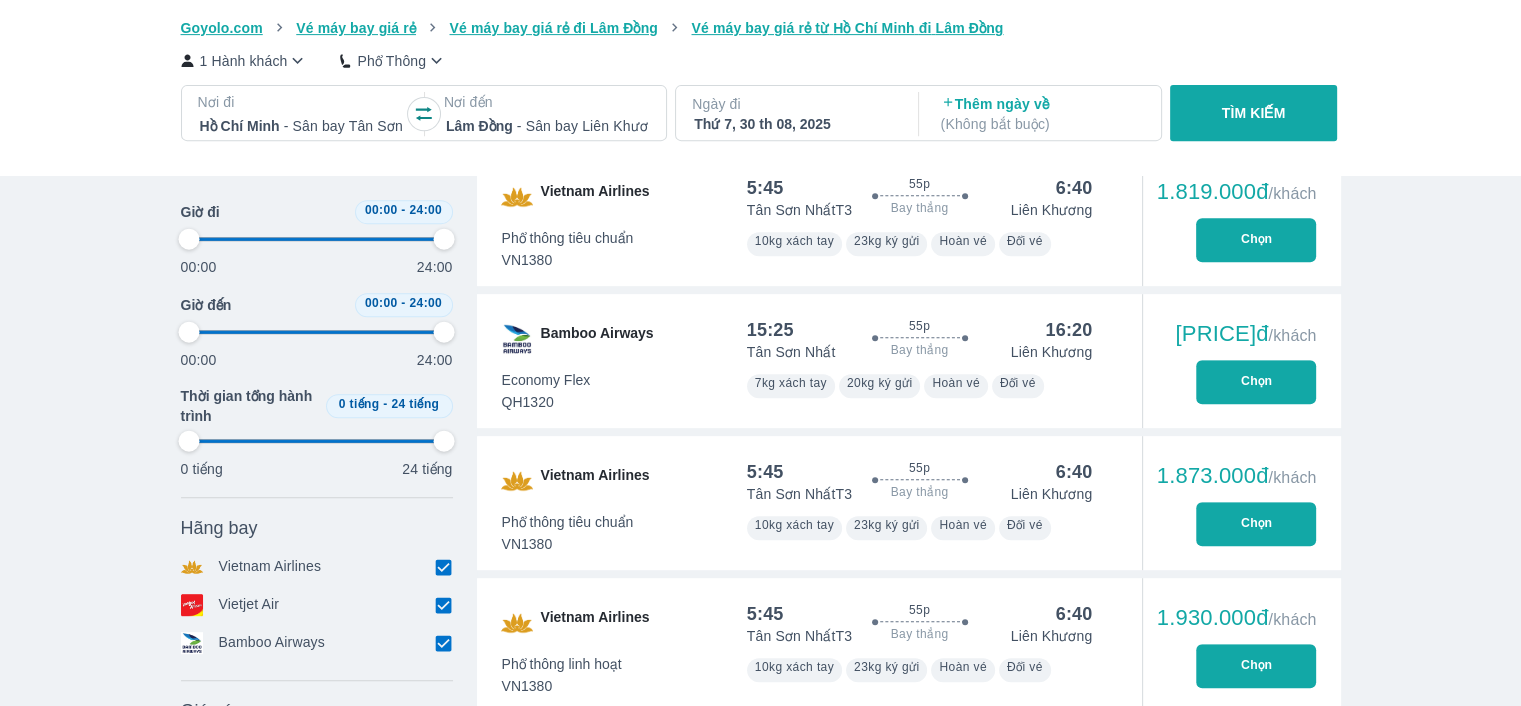 type on "97.9166666666667" 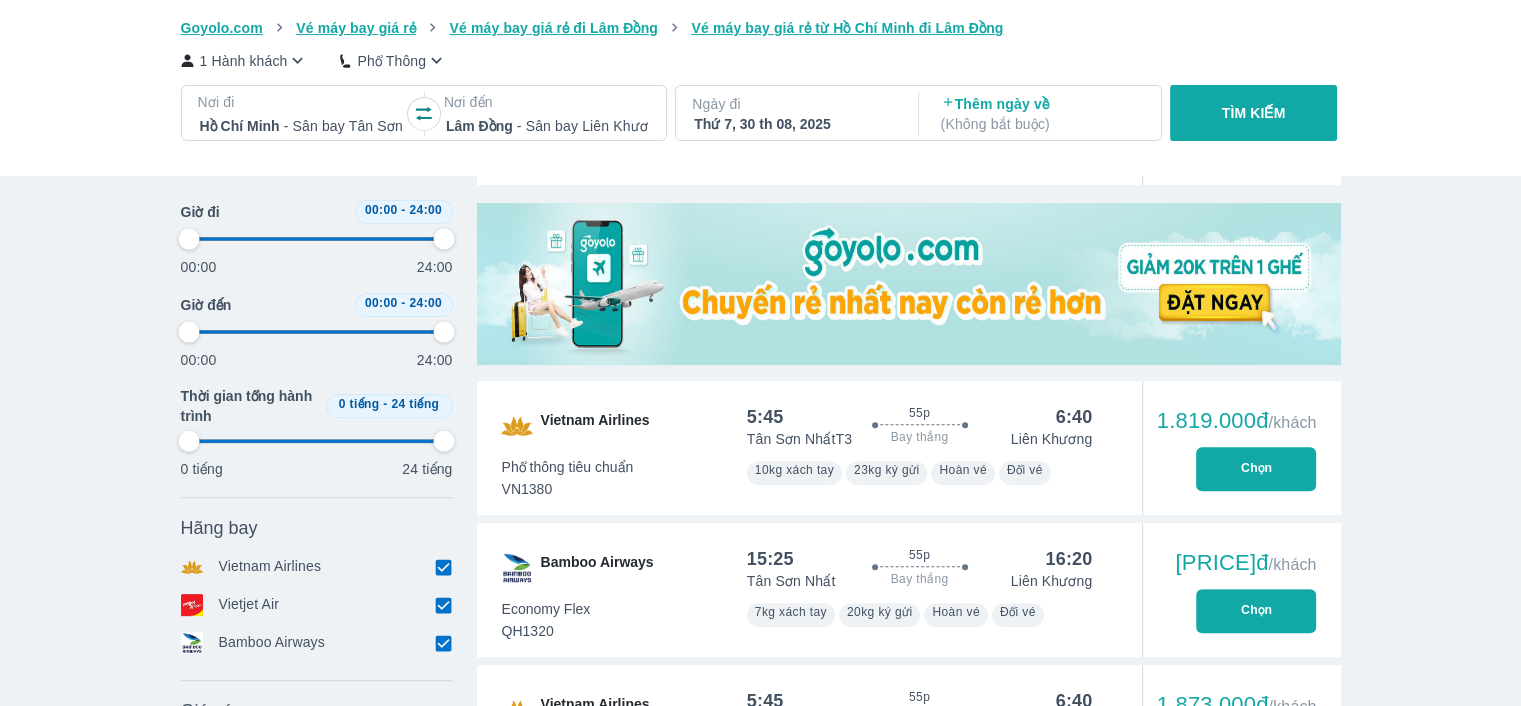 type on "97.9166666666667" 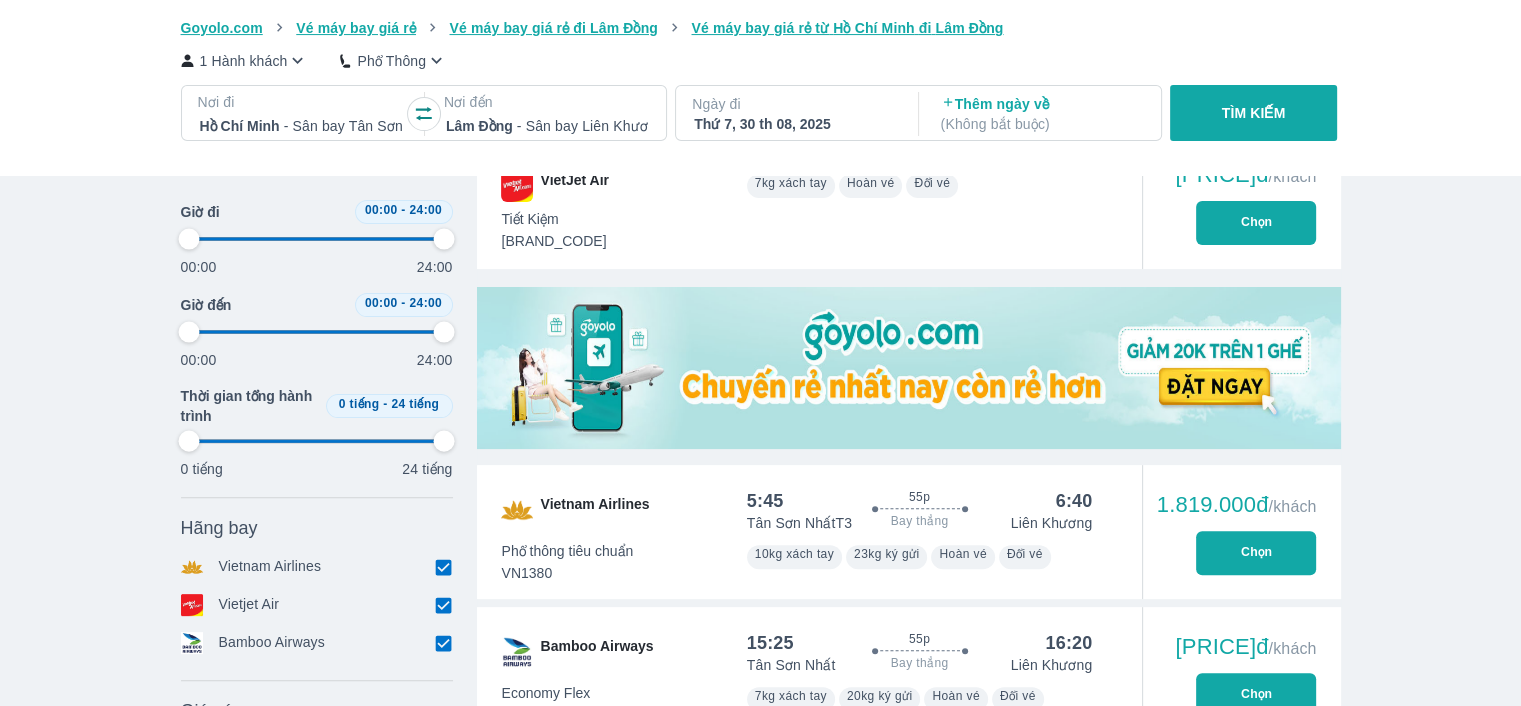 scroll, scrollTop: 400, scrollLeft: 0, axis: vertical 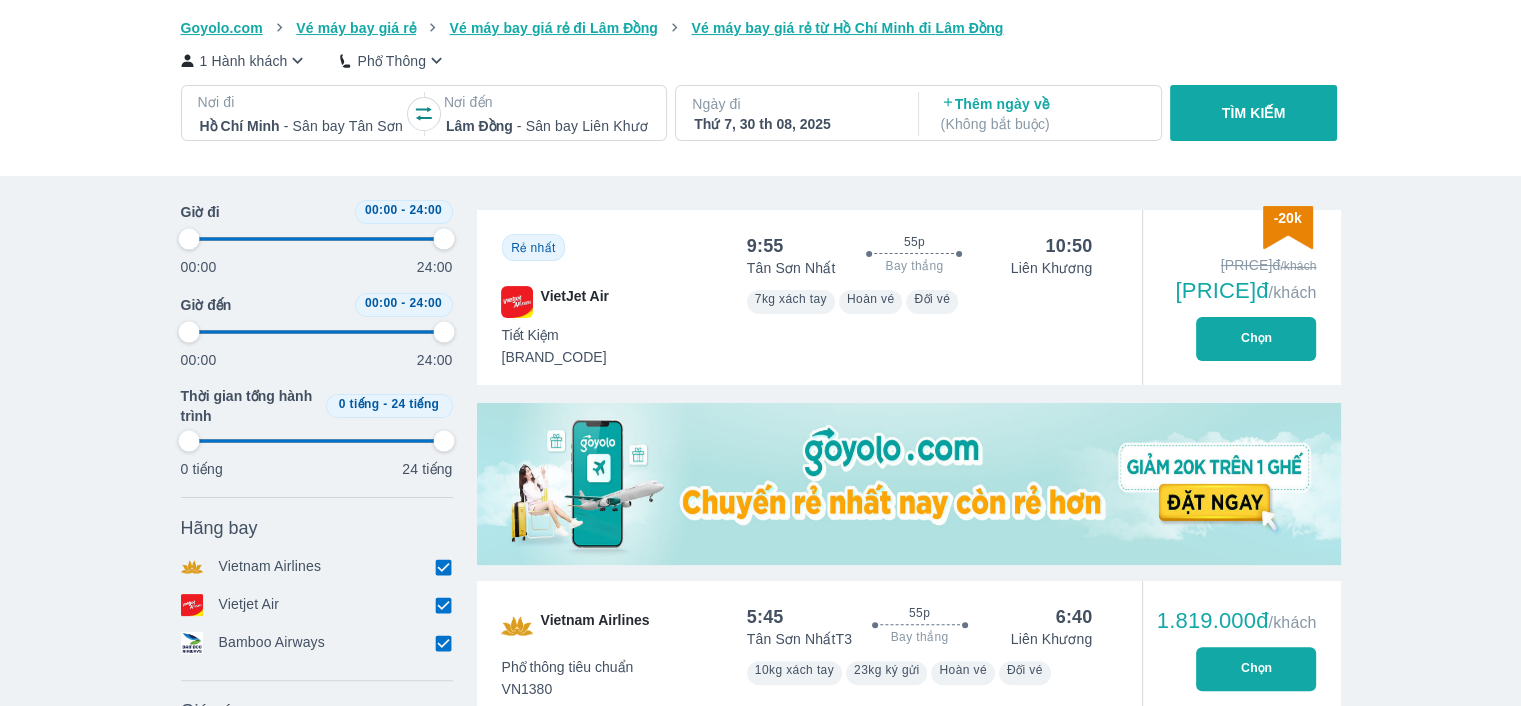 type on "97.9166666666667" 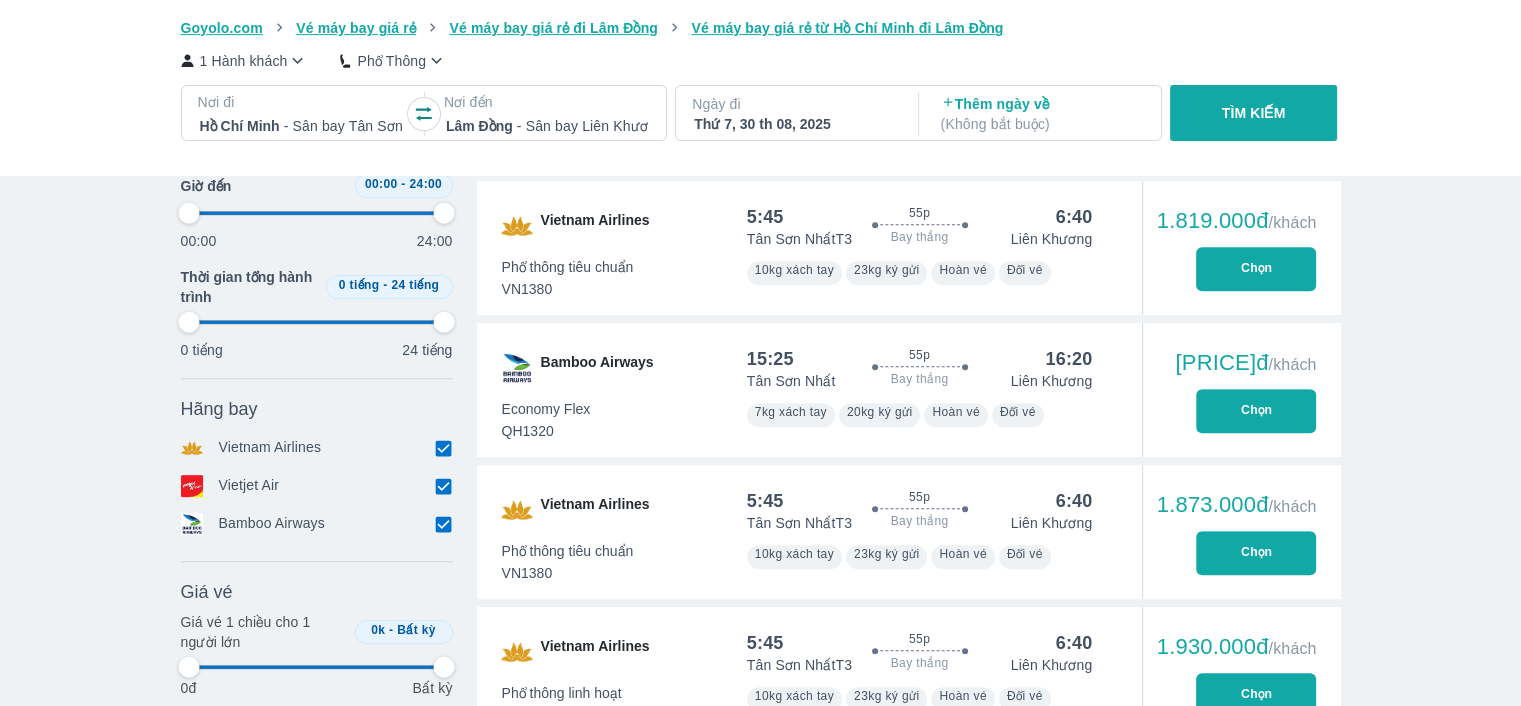 type on "97.9166666666667" 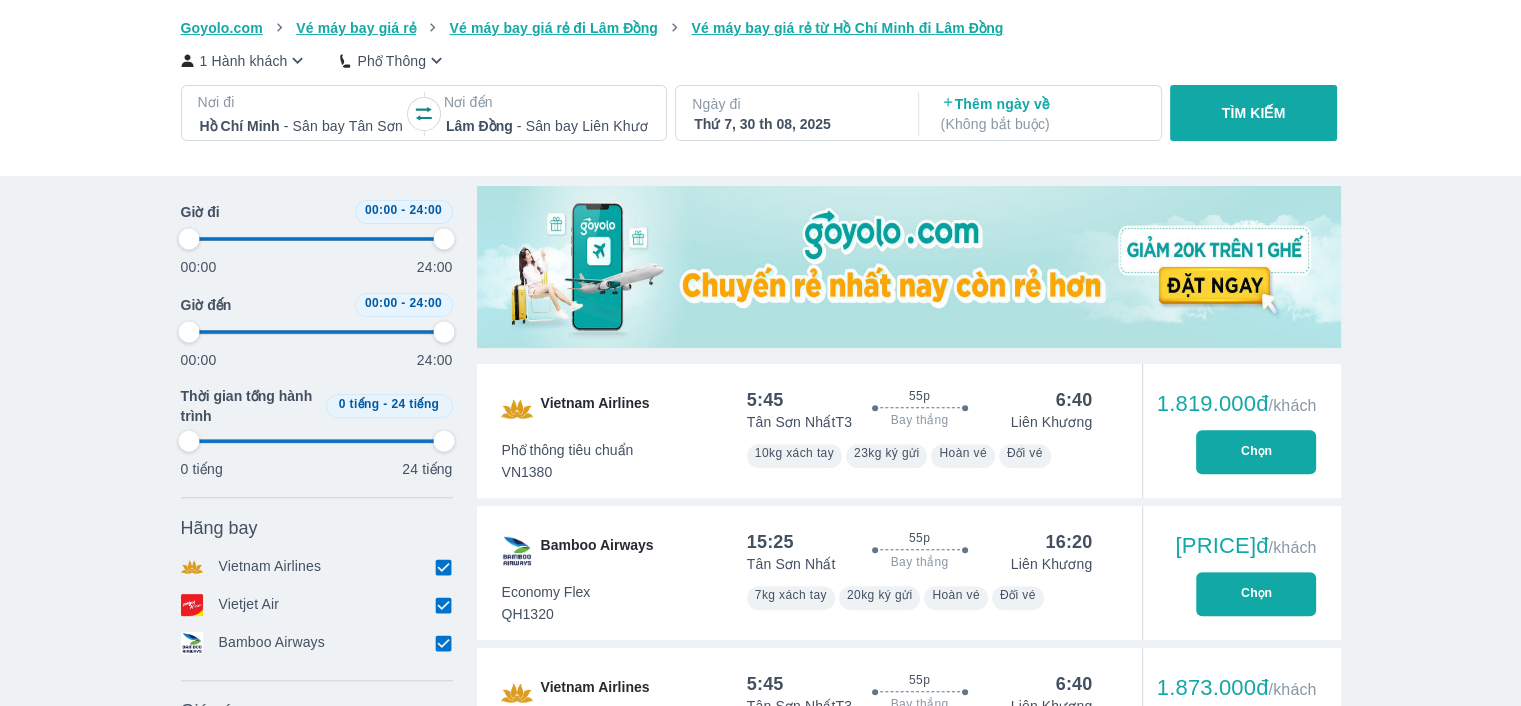 type on "97.9166666666667" 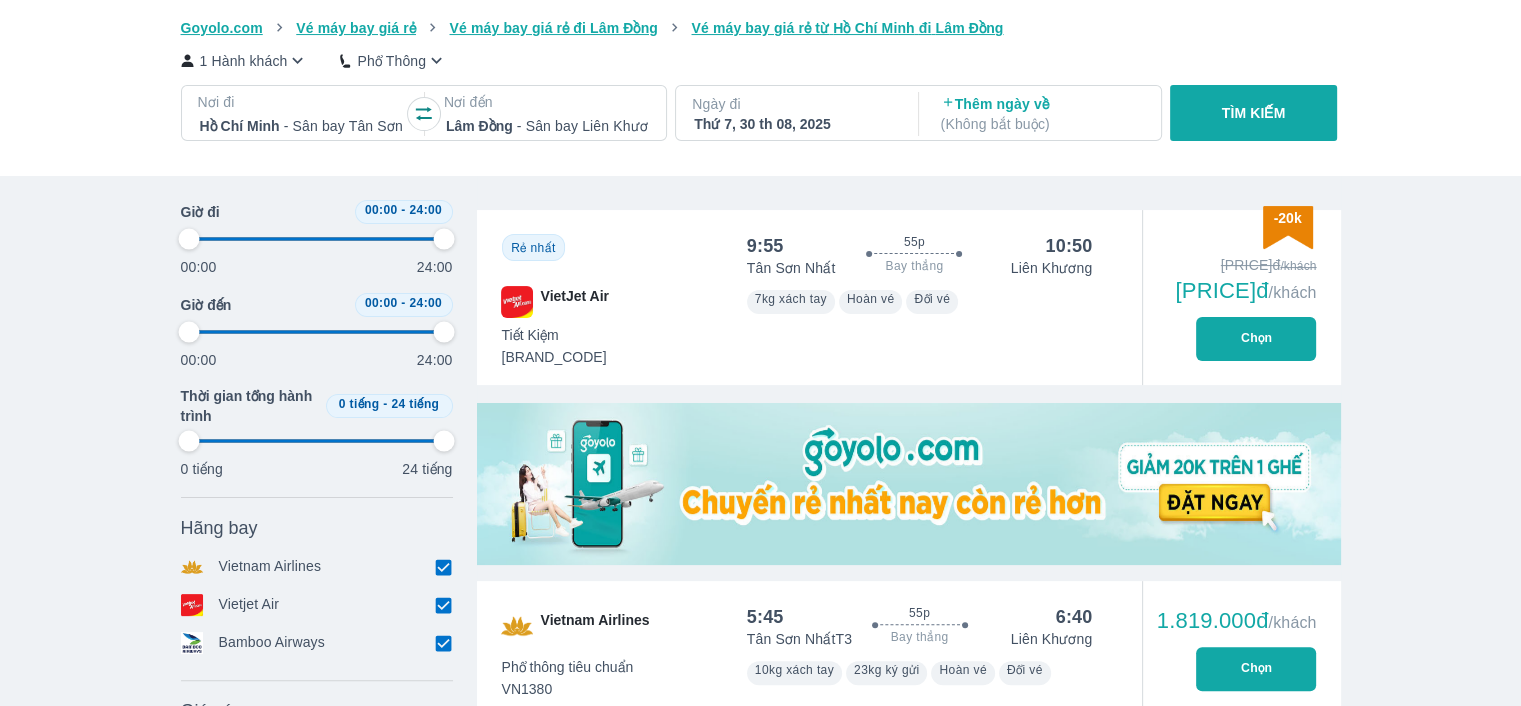 click on "Chọn" at bounding box center (1256, 339) 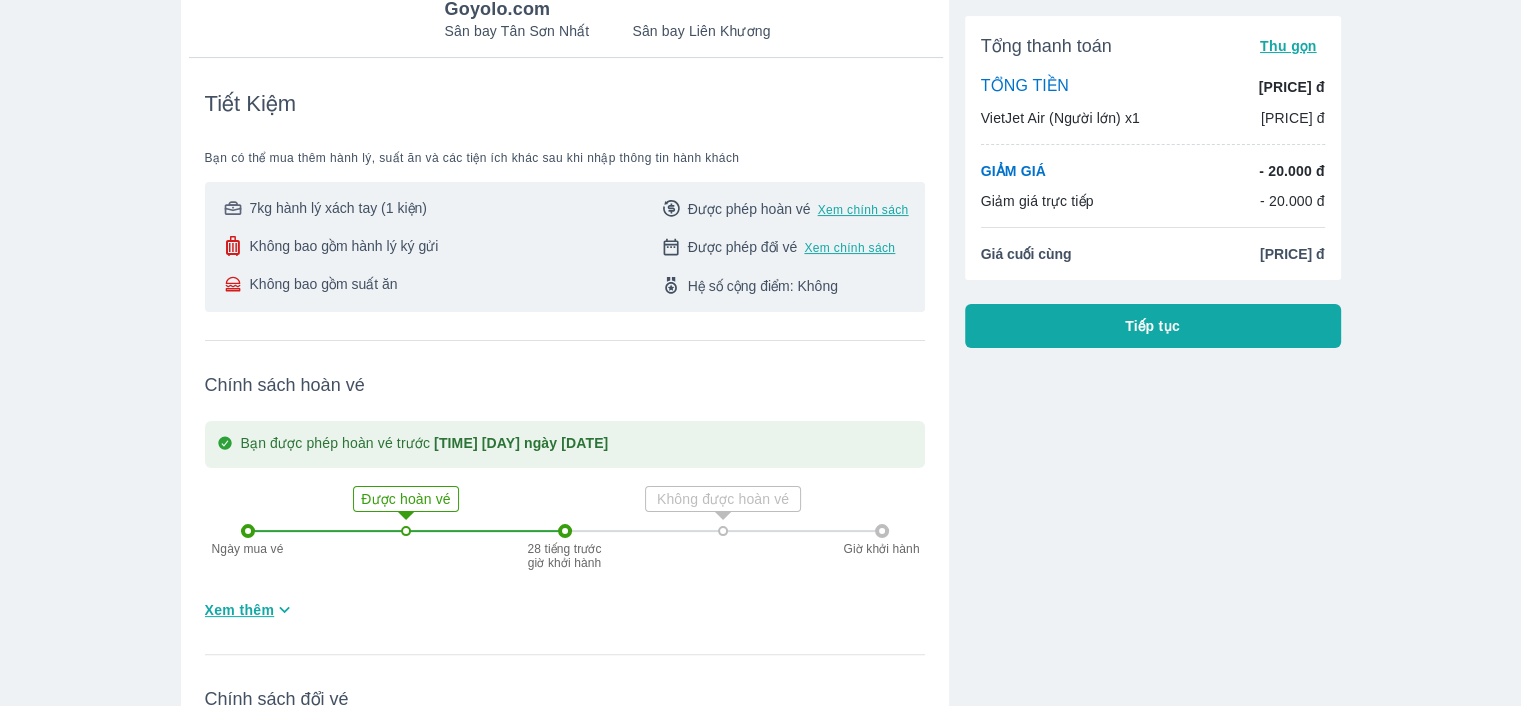 scroll, scrollTop: 68, scrollLeft: 0, axis: vertical 